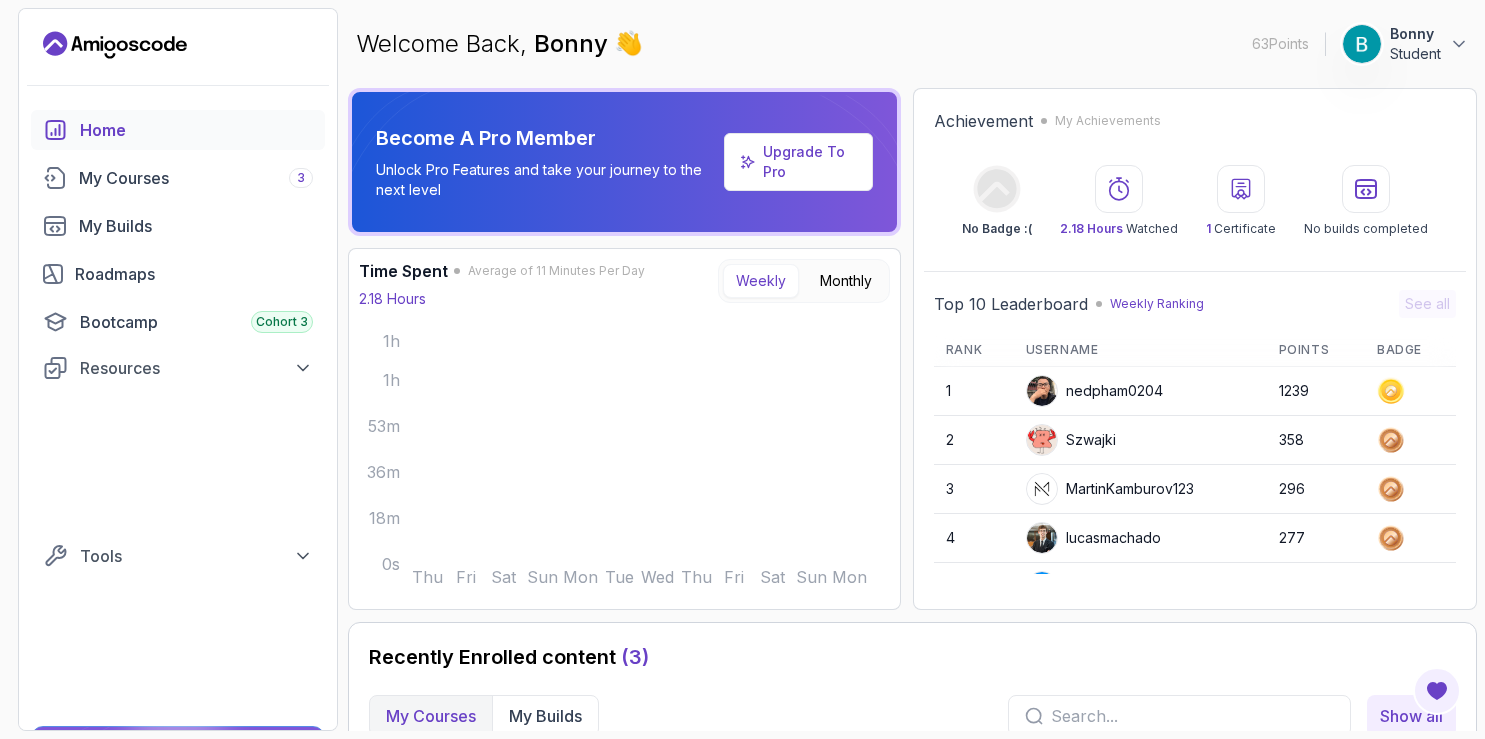 scroll, scrollTop: 0, scrollLeft: 0, axis: both 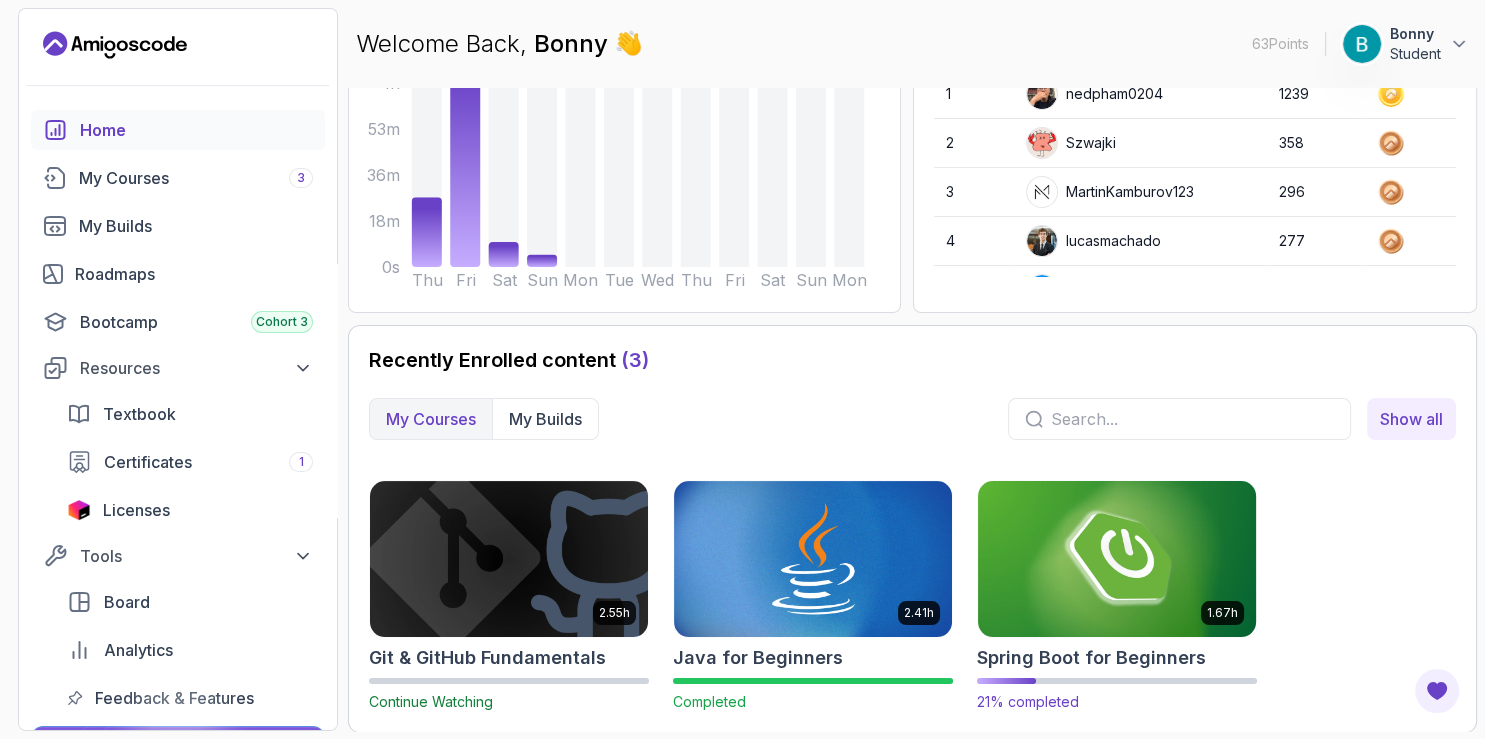 click at bounding box center [1117, 558] 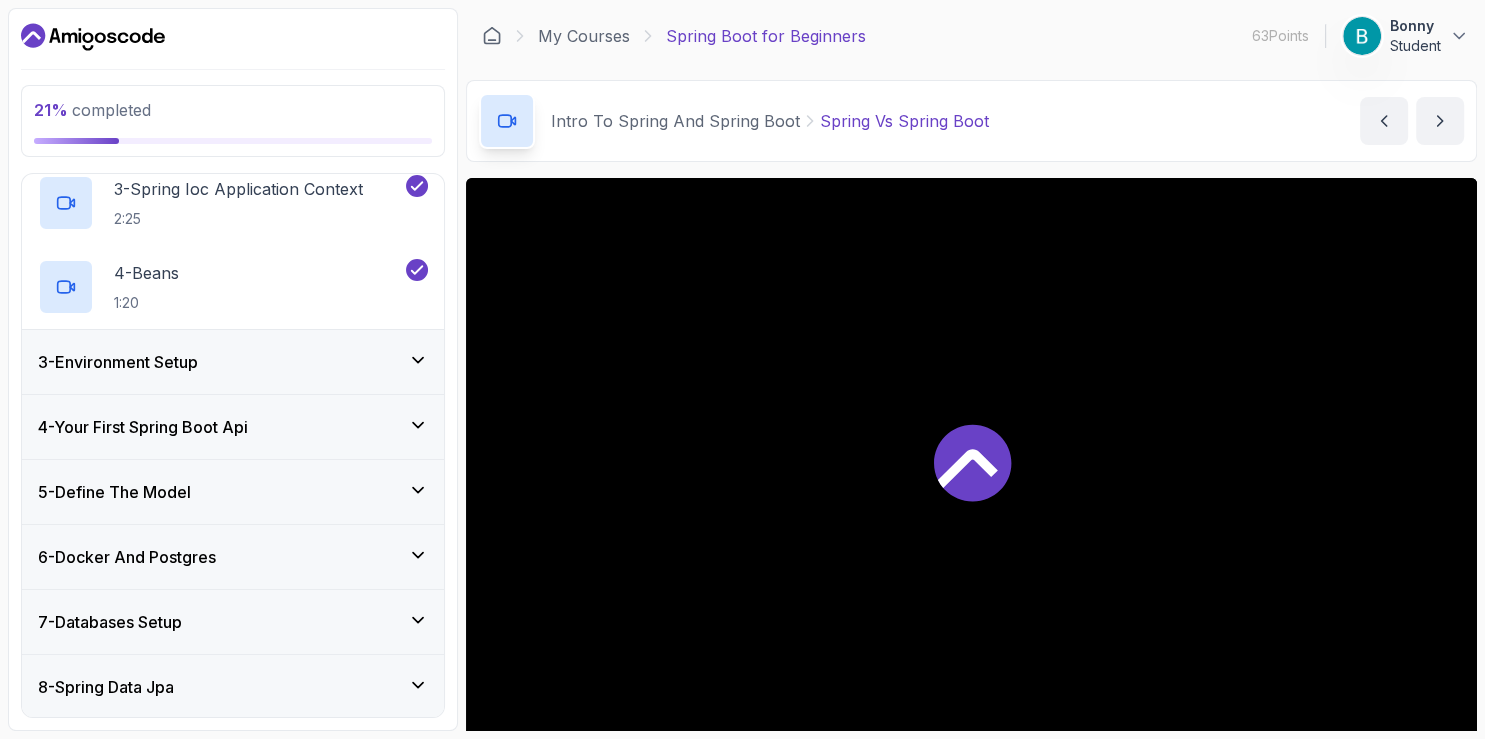 scroll, scrollTop: 346, scrollLeft: 0, axis: vertical 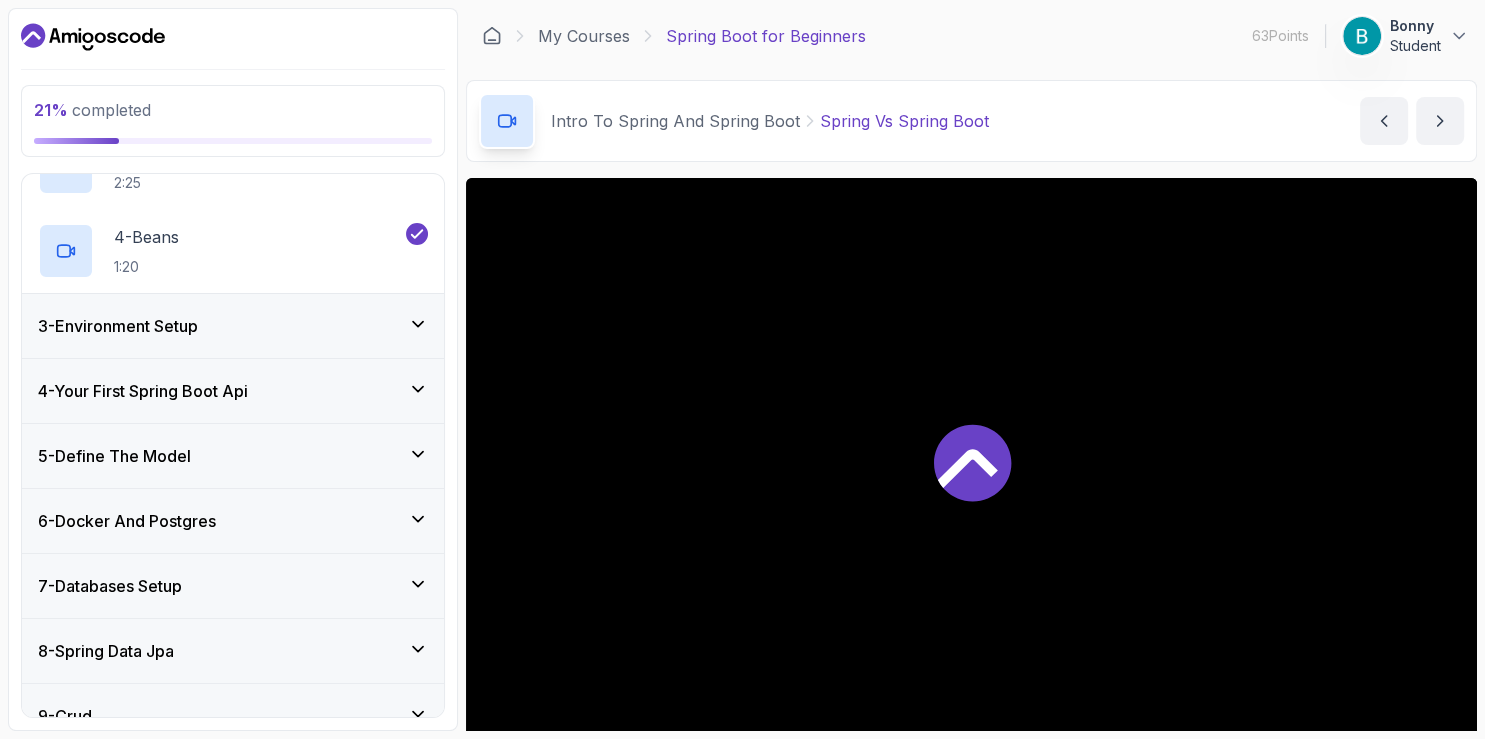 click 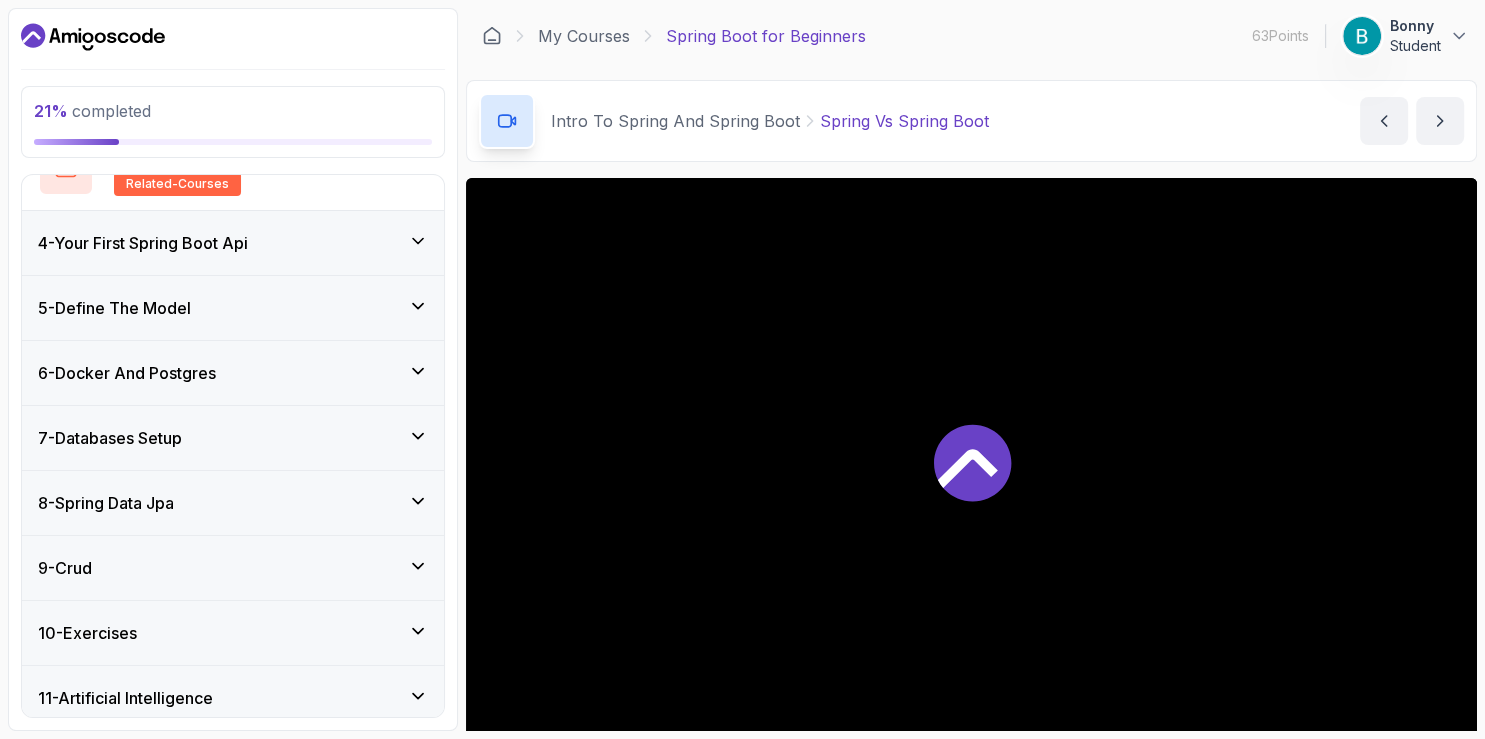 scroll, scrollTop: 369, scrollLeft: 0, axis: vertical 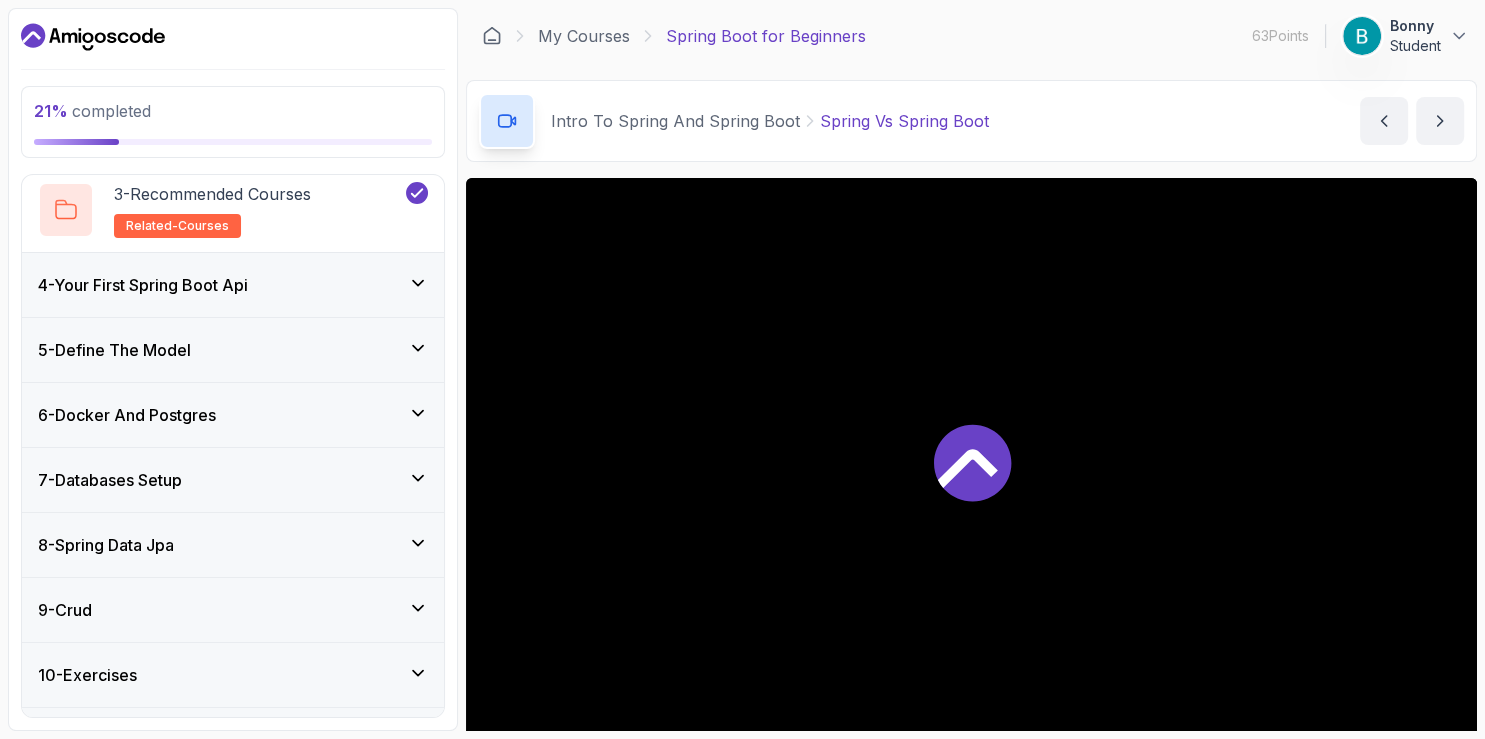 click 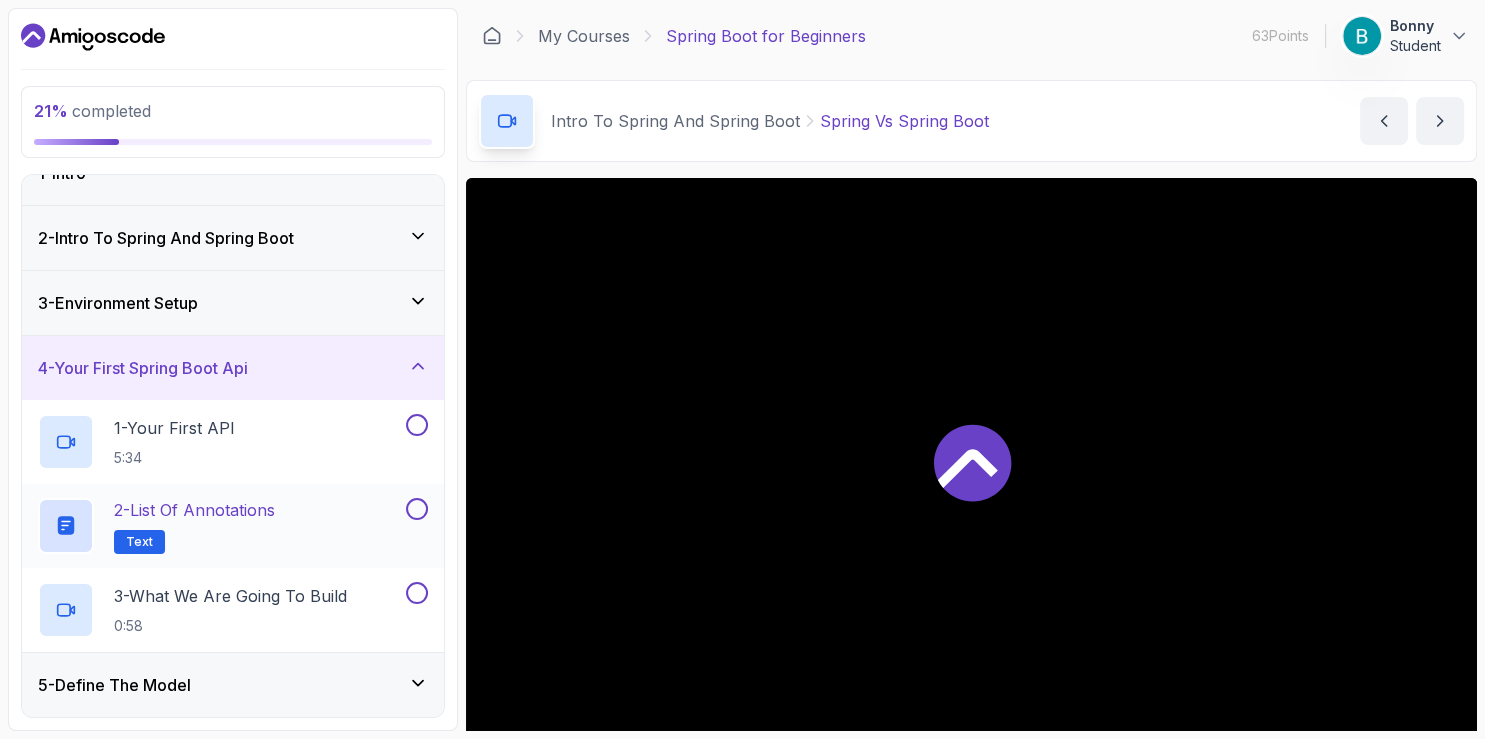 scroll, scrollTop: 25, scrollLeft: 0, axis: vertical 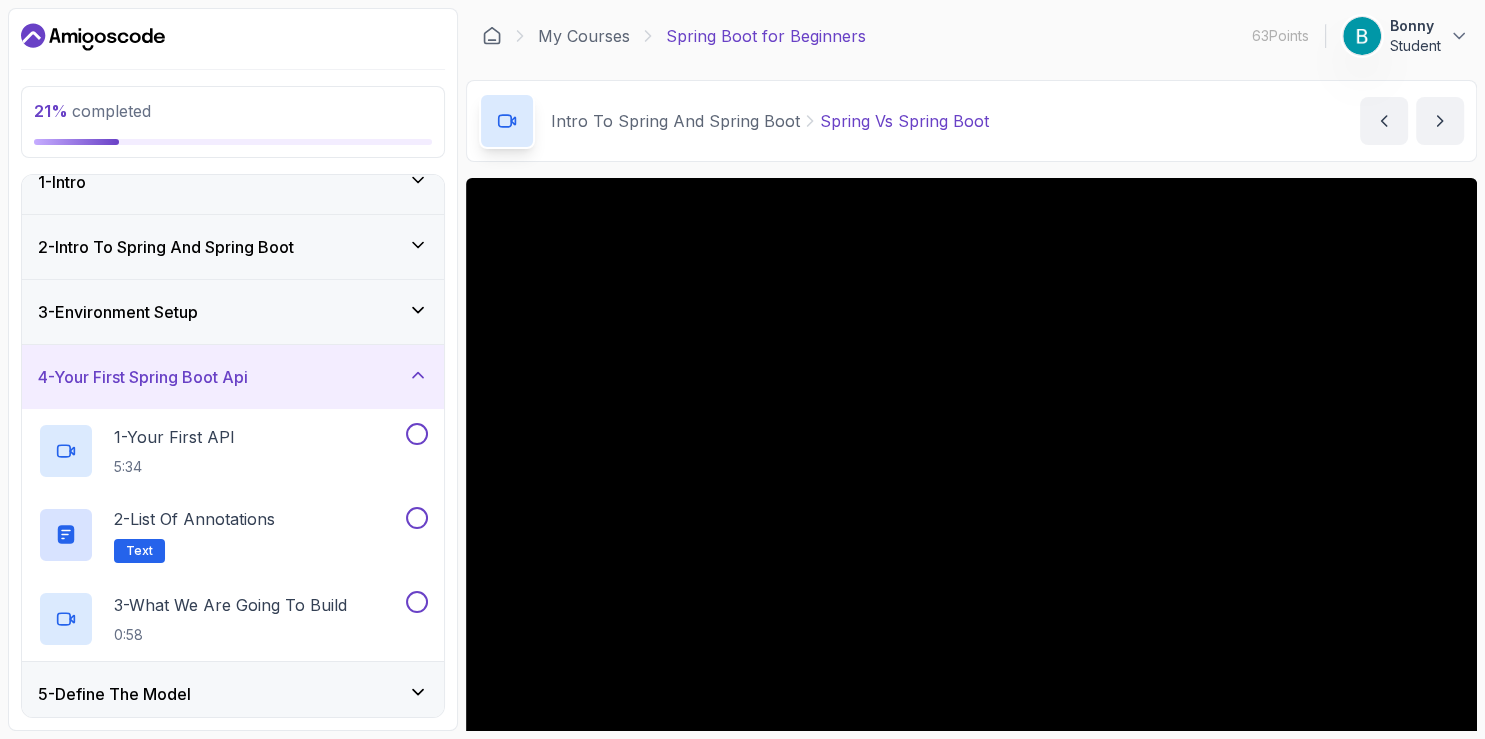 click 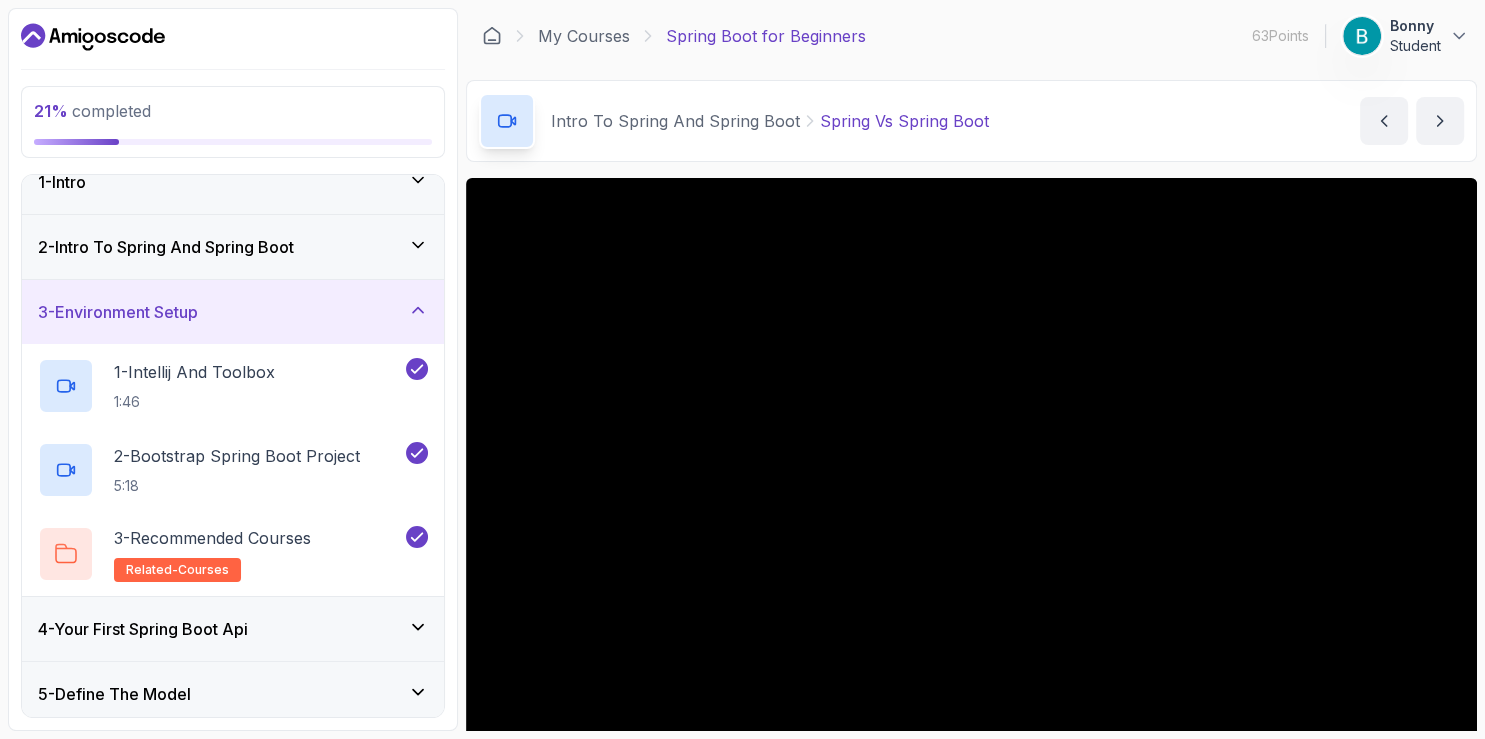 click 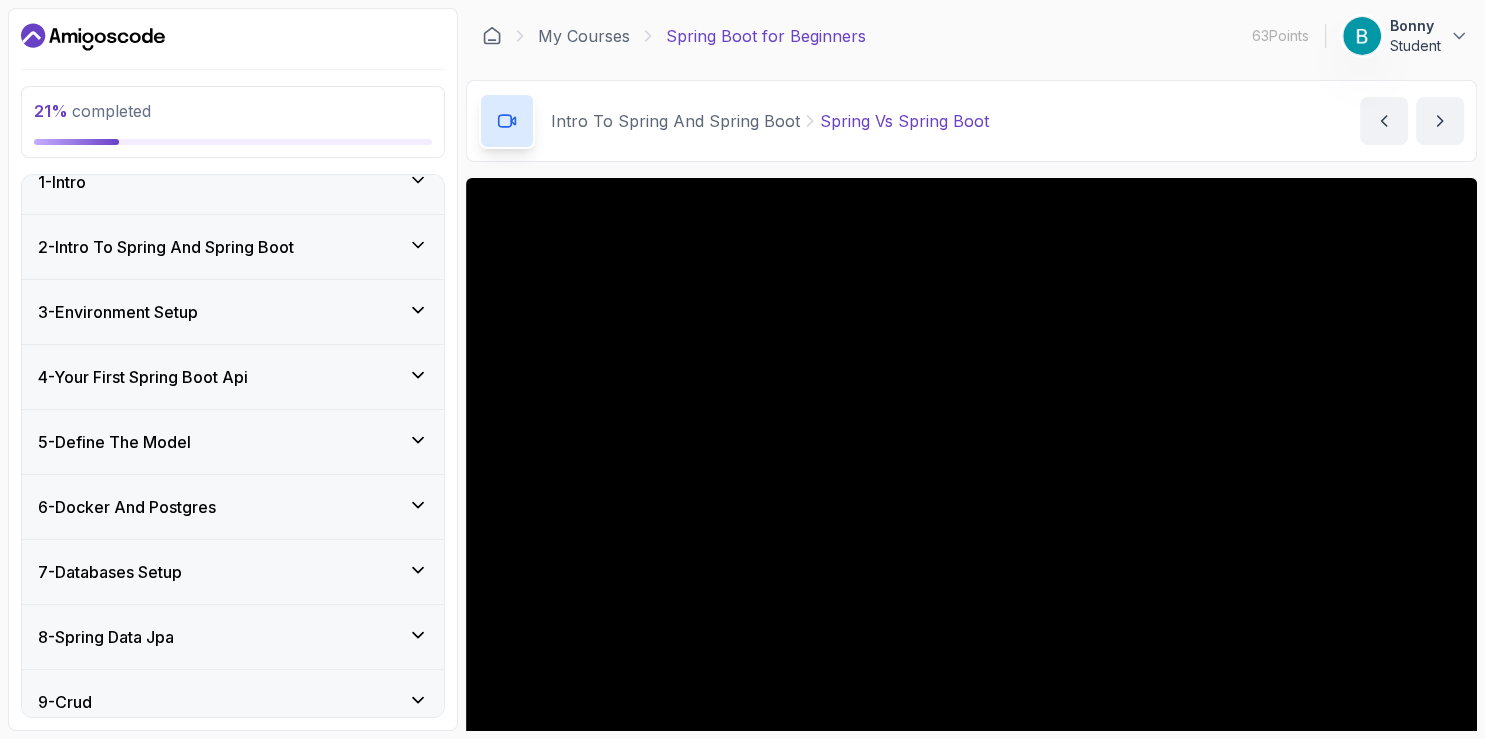 click 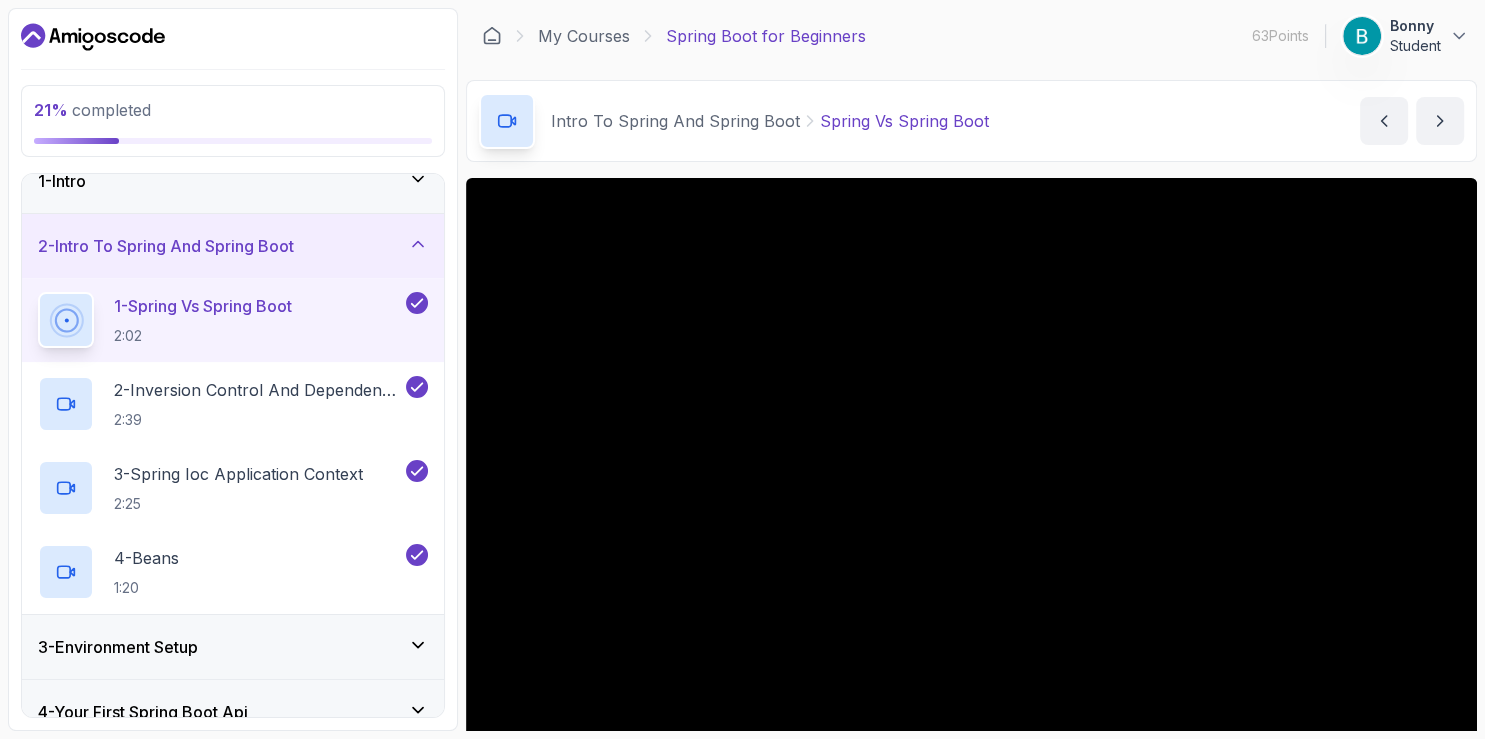 click 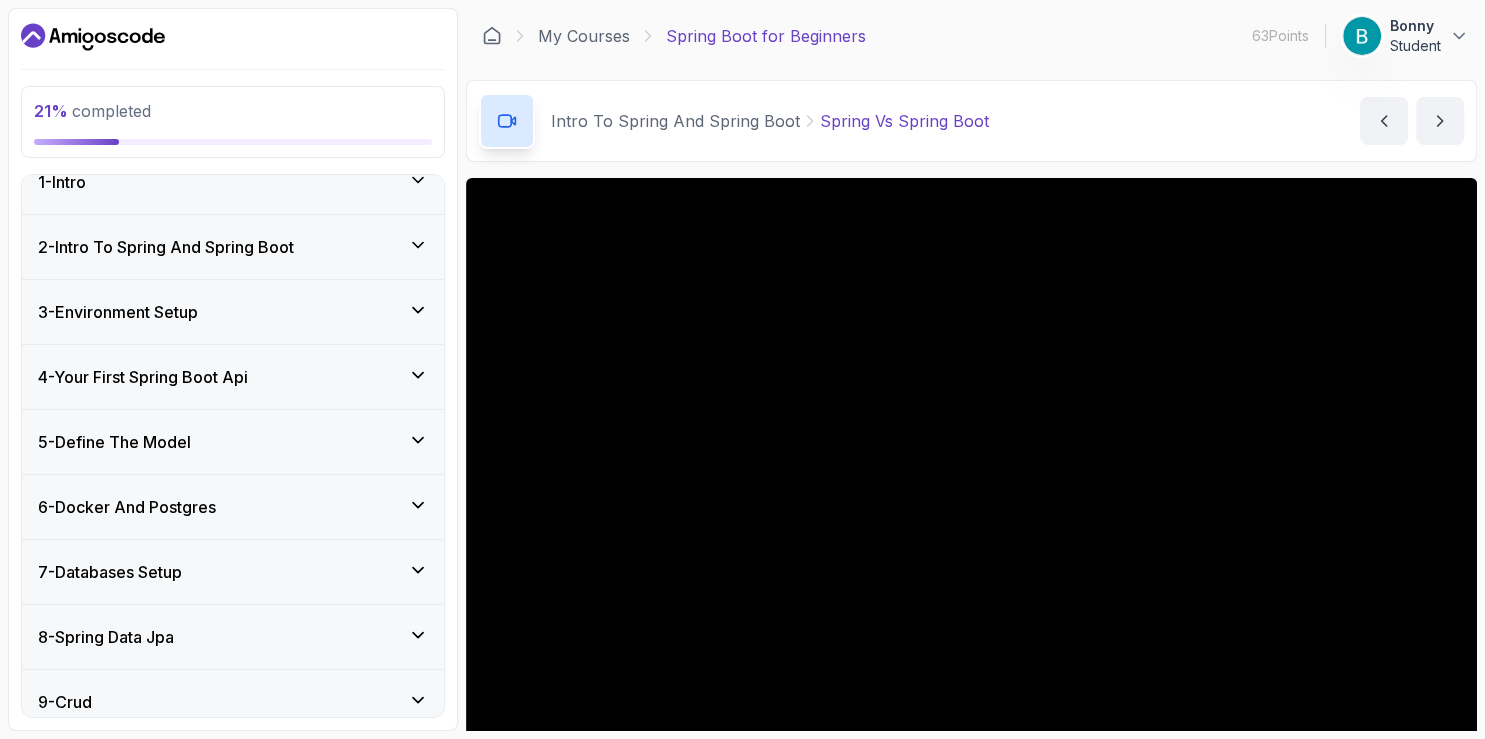 click 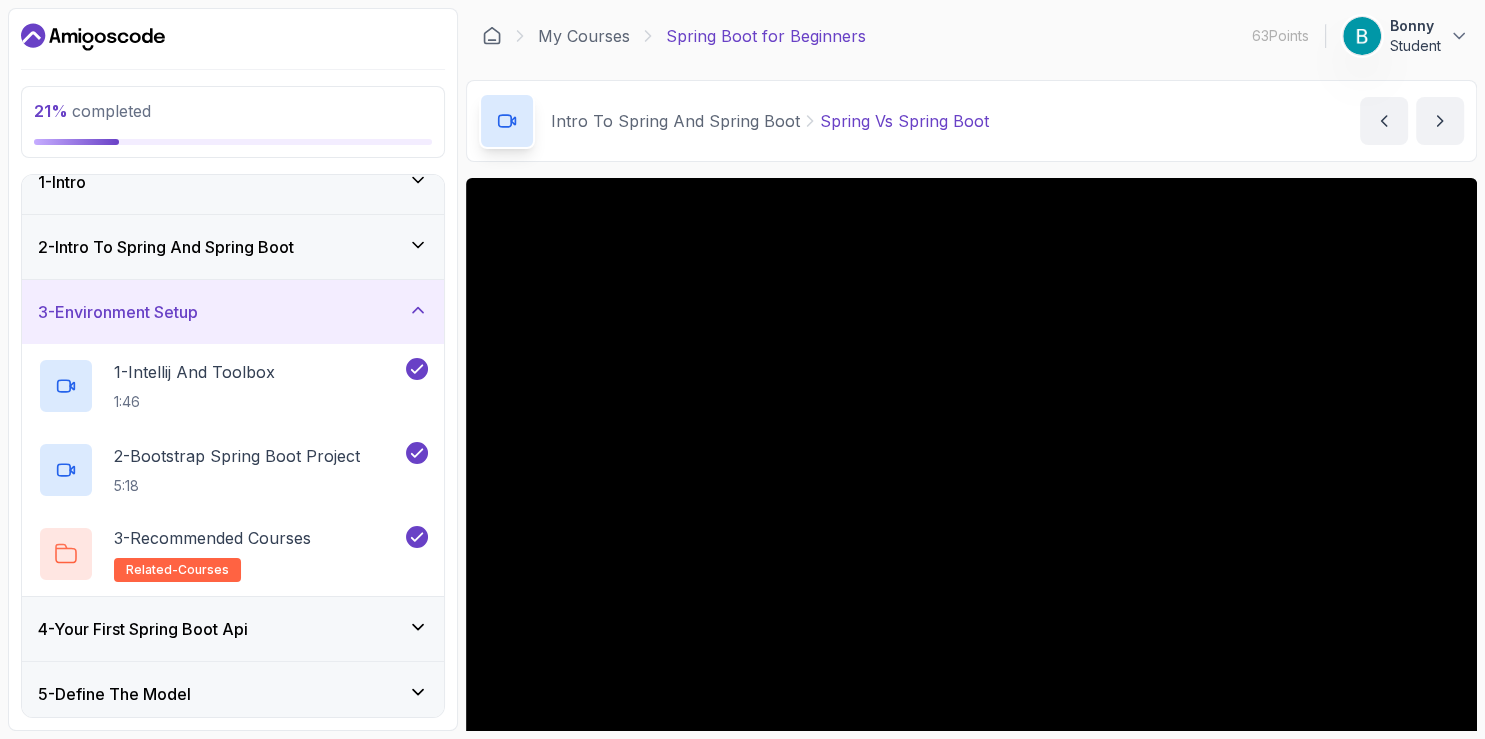 click 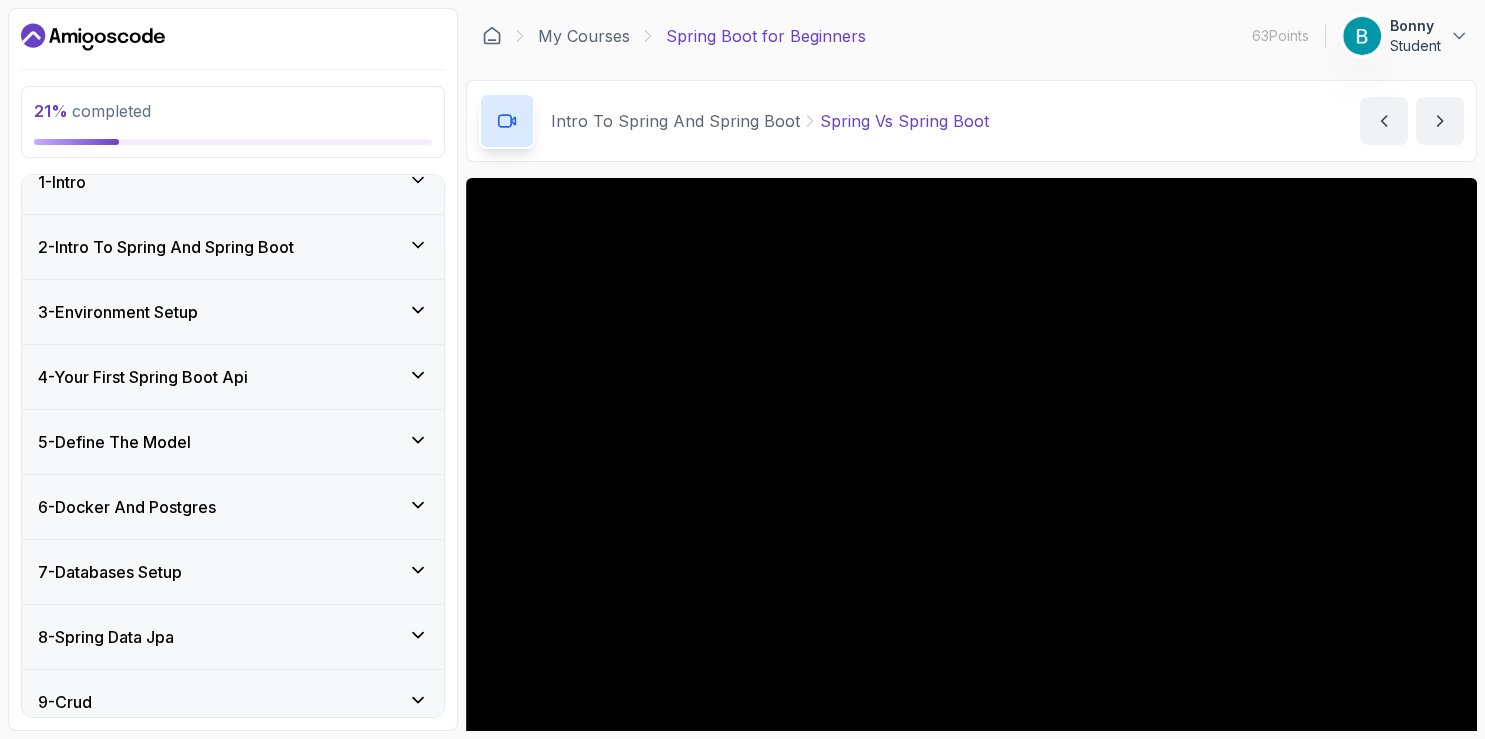 click 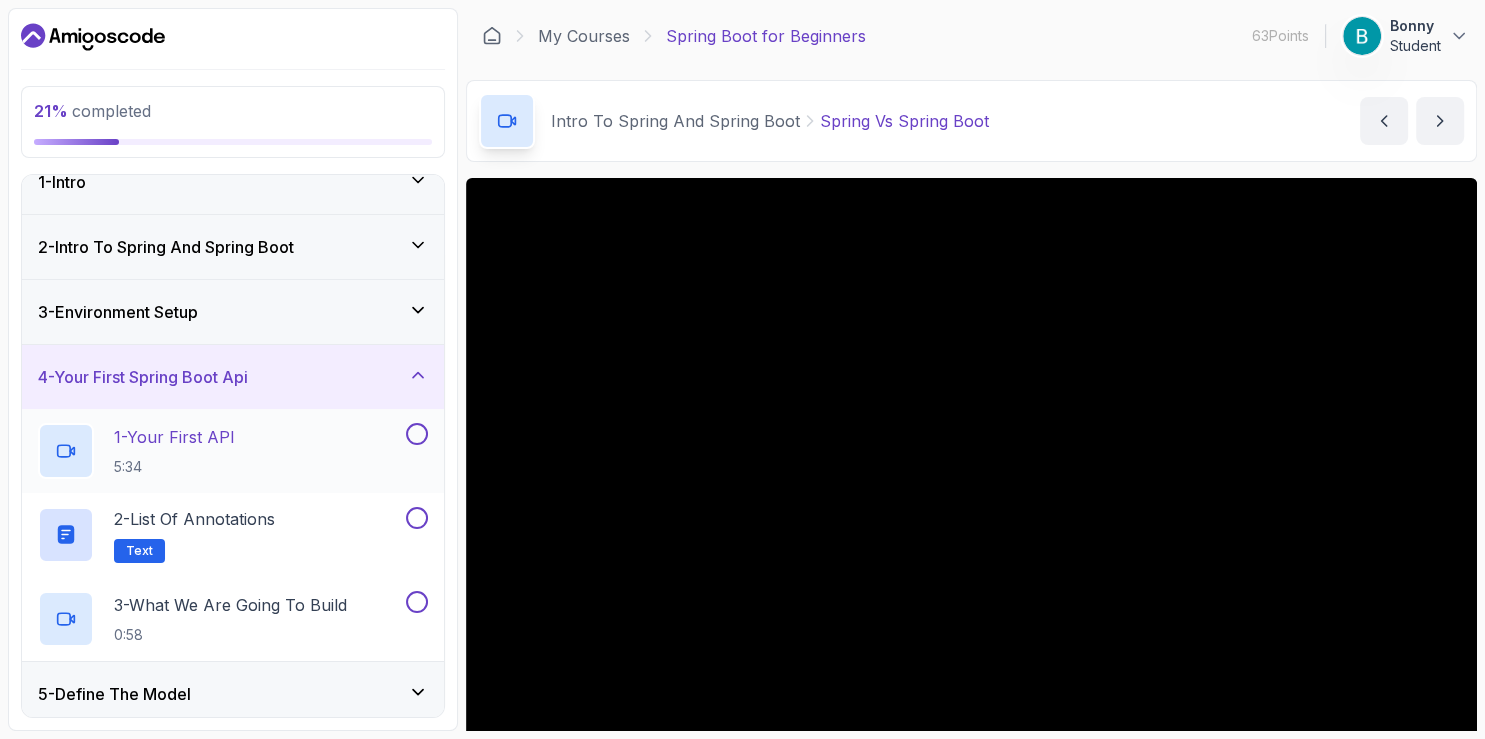 click at bounding box center [417, 434] 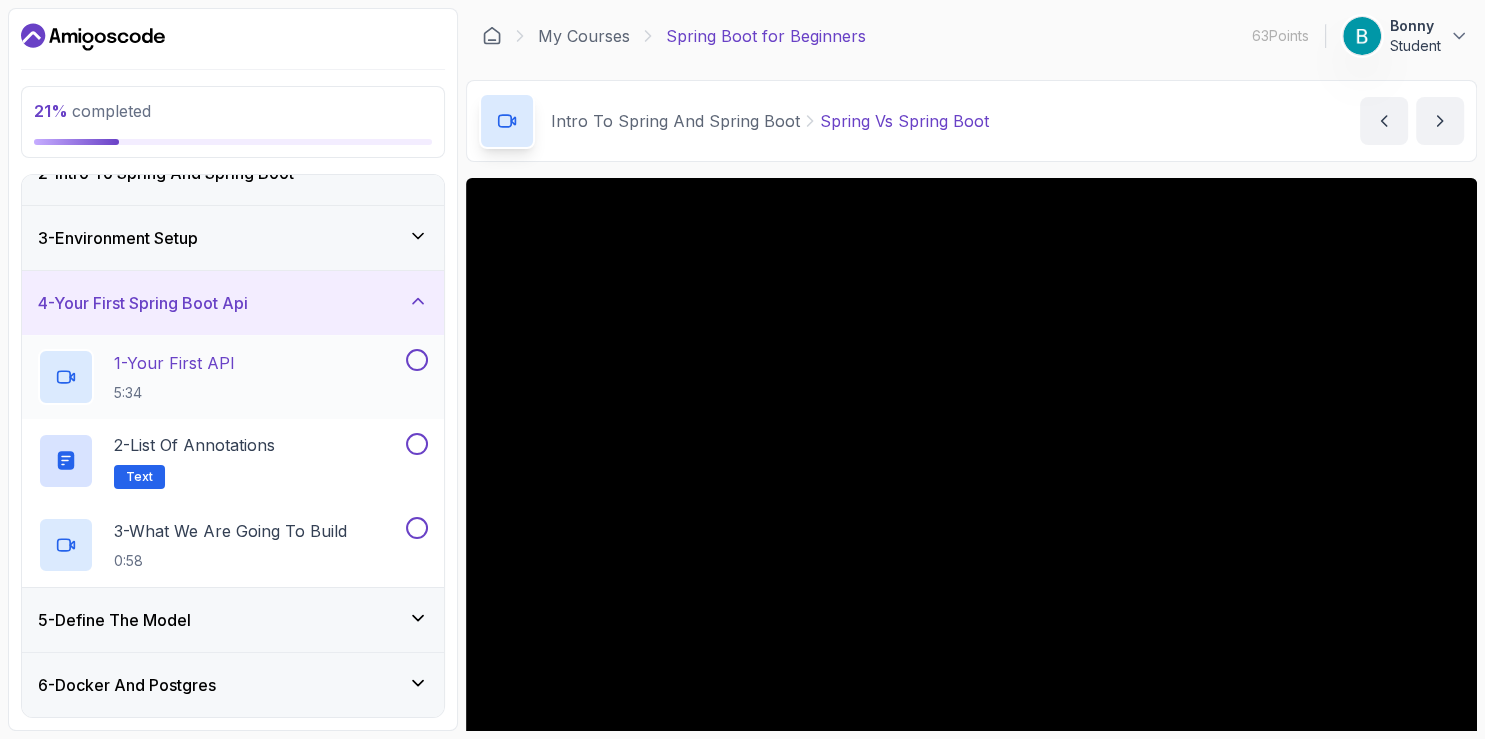 scroll, scrollTop: 140, scrollLeft: 0, axis: vertical 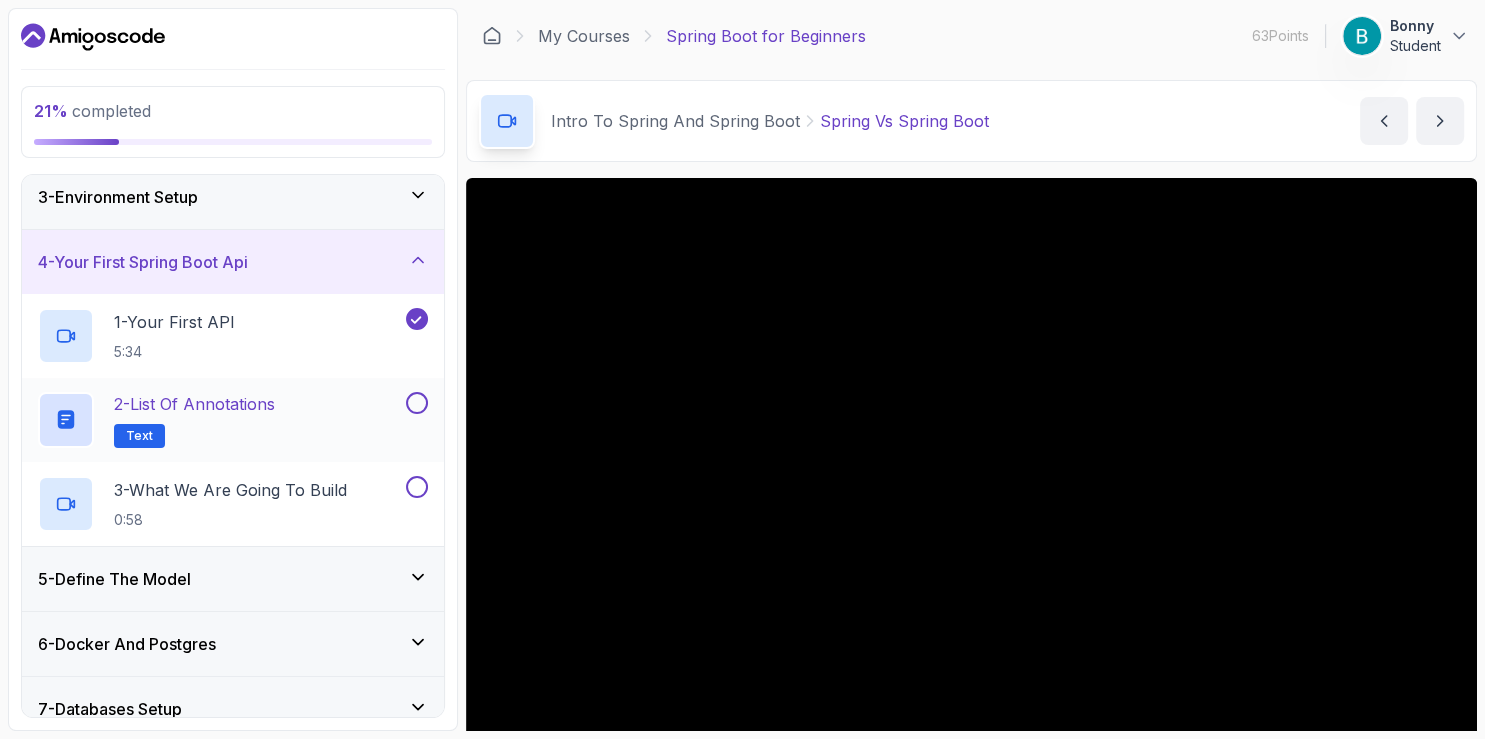 click at bounding box center [417, 403] 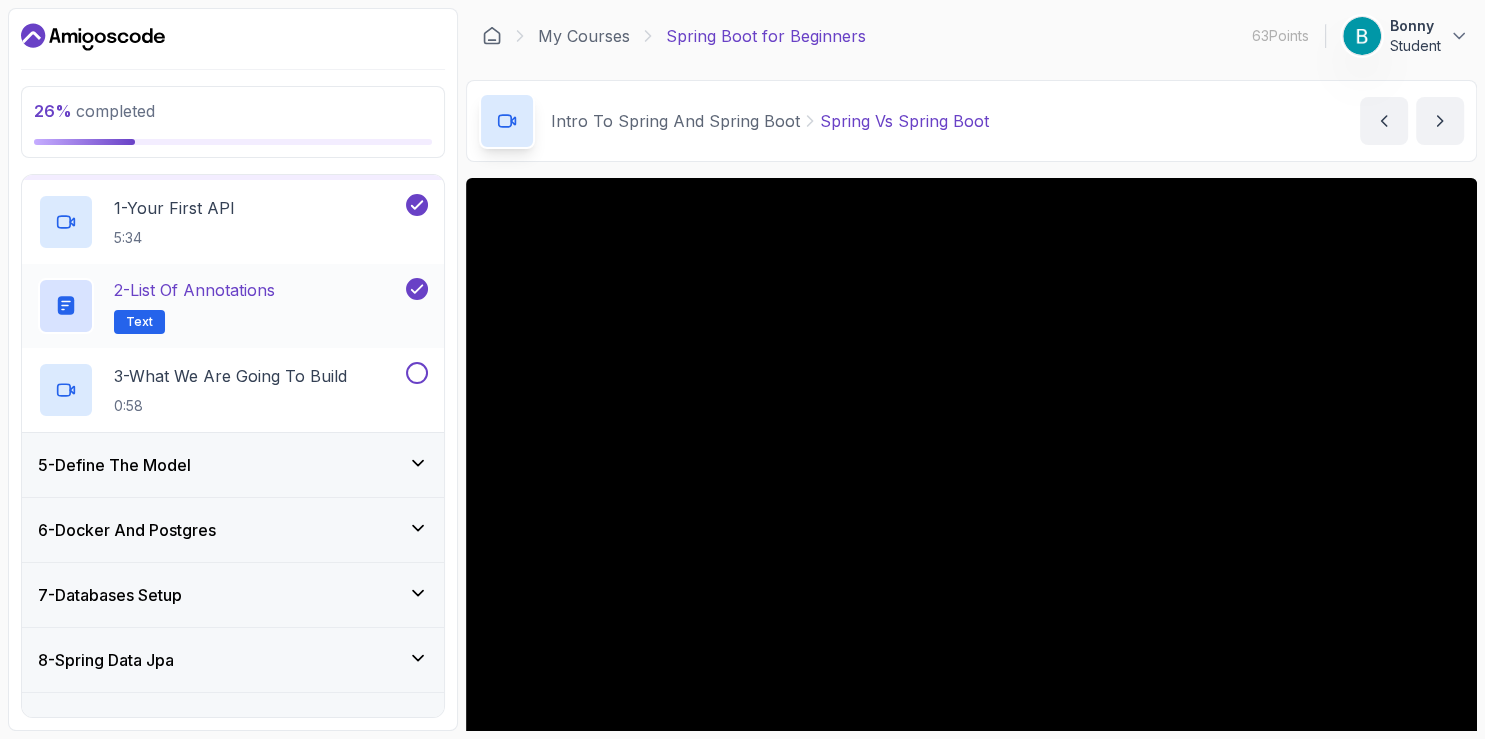 scroll, scrollTop: 255, scrollLeft: 0, axis: vertical 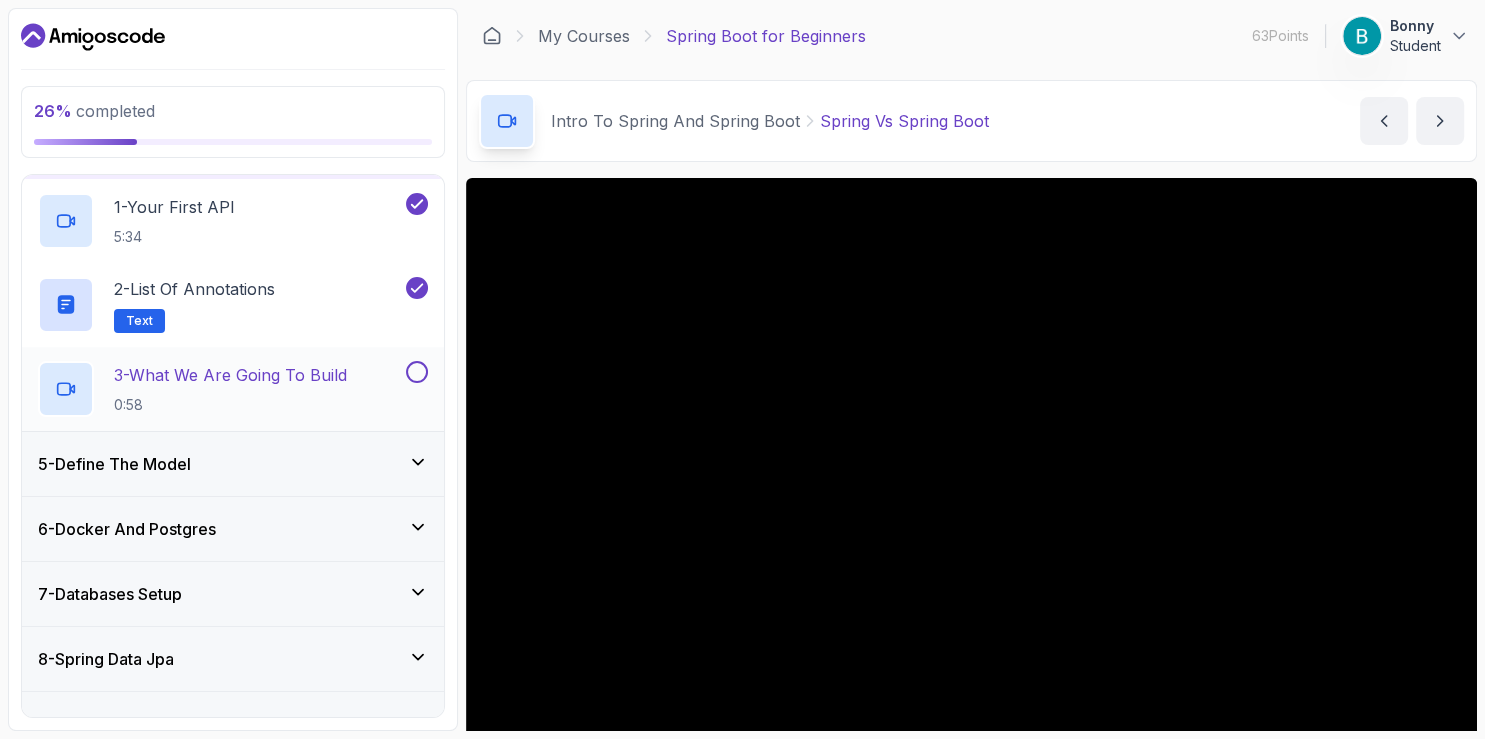 click at bounding box center [417, 372] 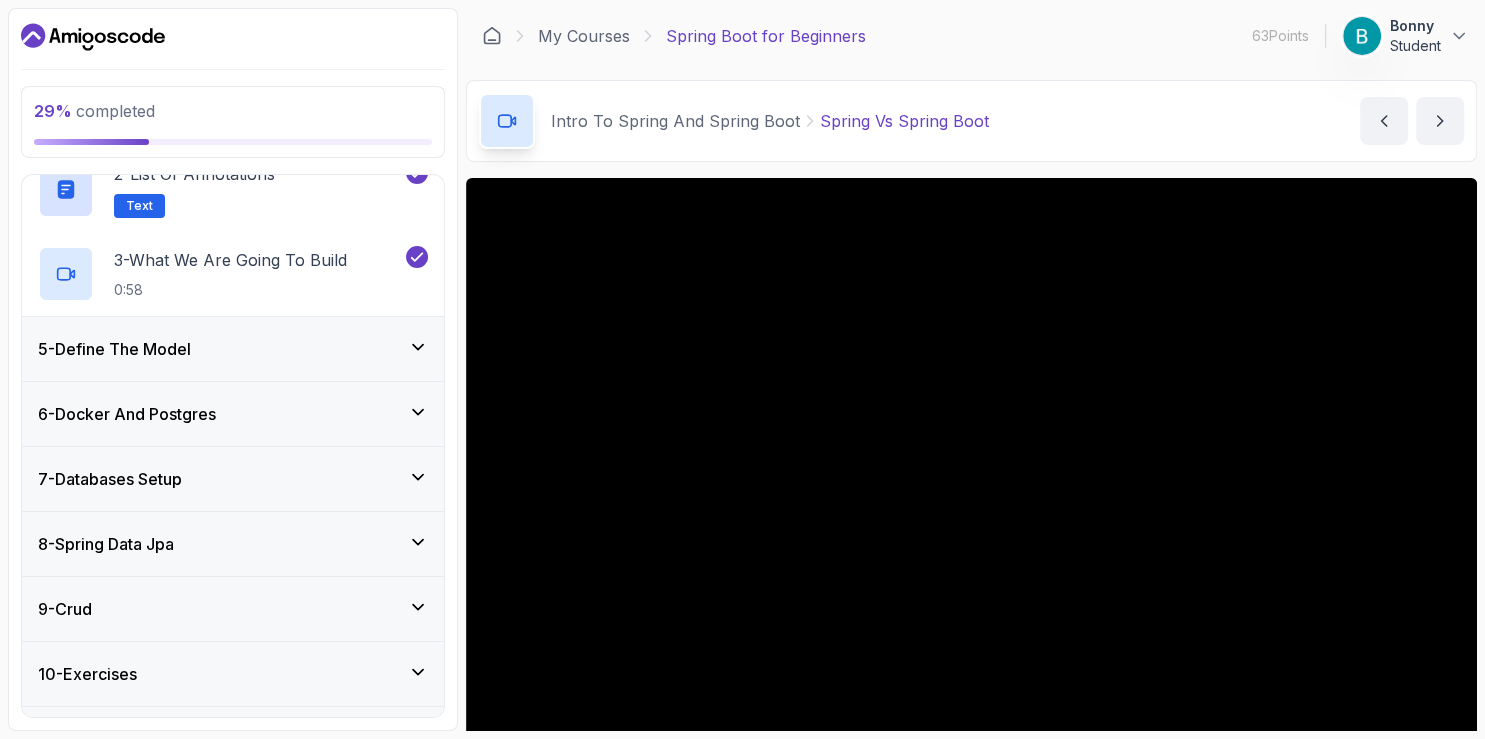 click 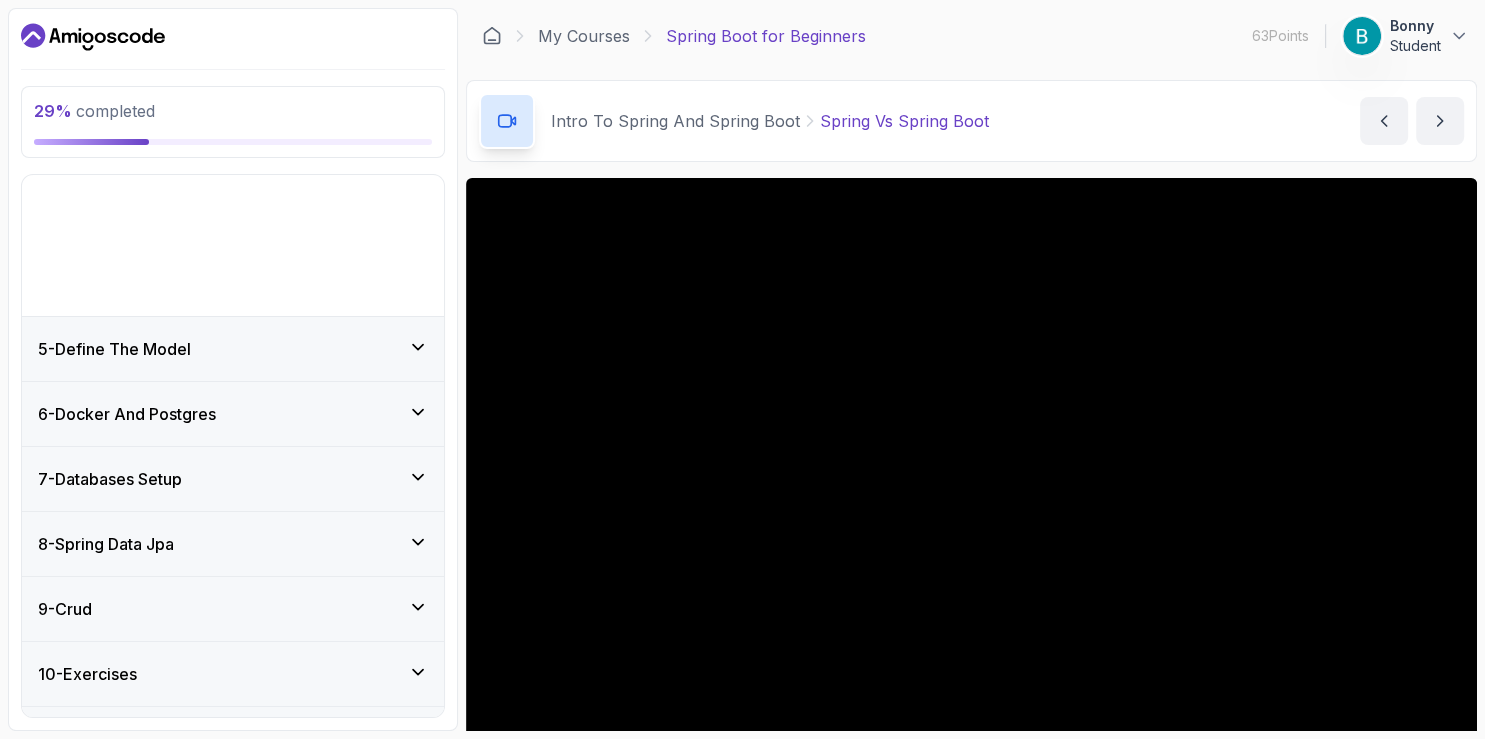 scroll, scrollTop: 233, scrollLeft: 0, axis: vertical 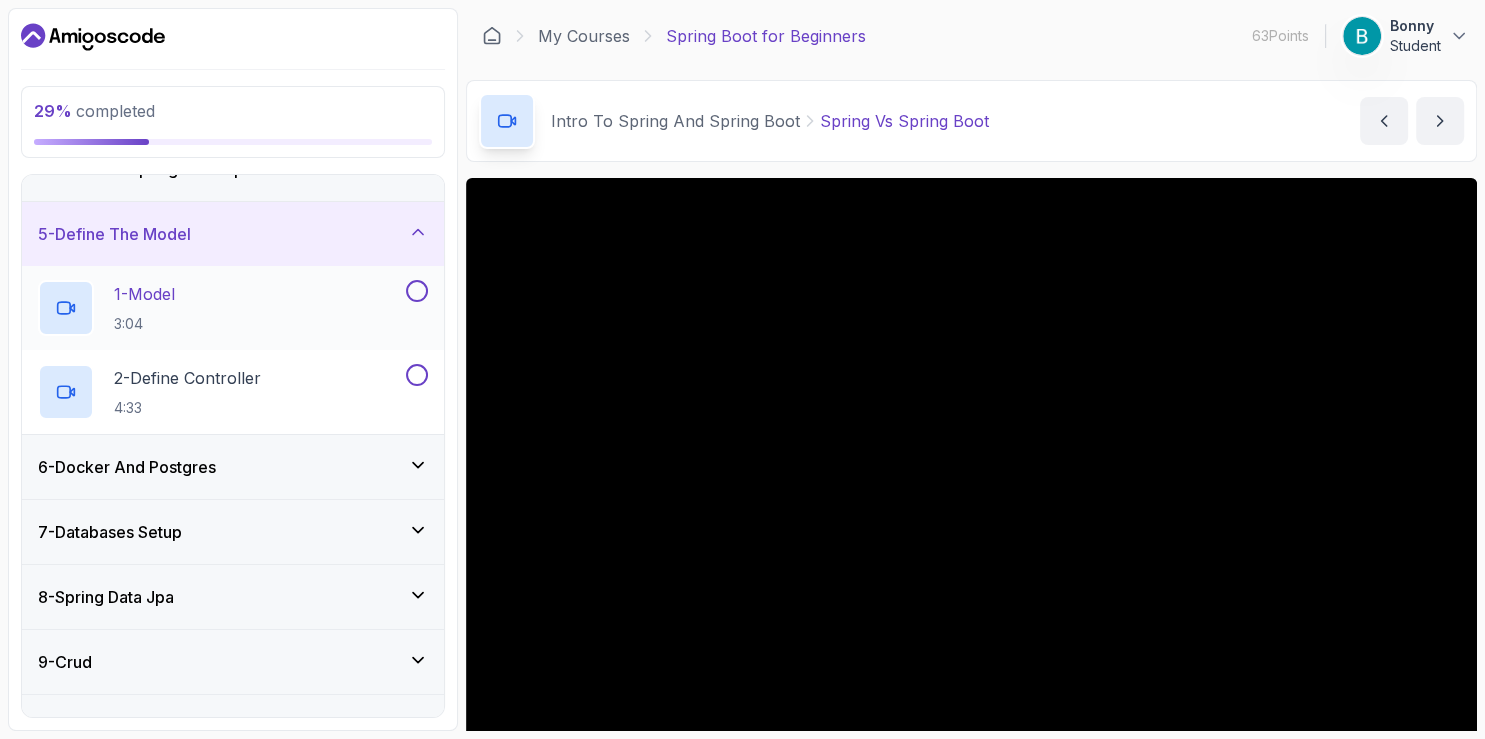 click on "1  -  Model 3:04" at bounding box center (233, 308) 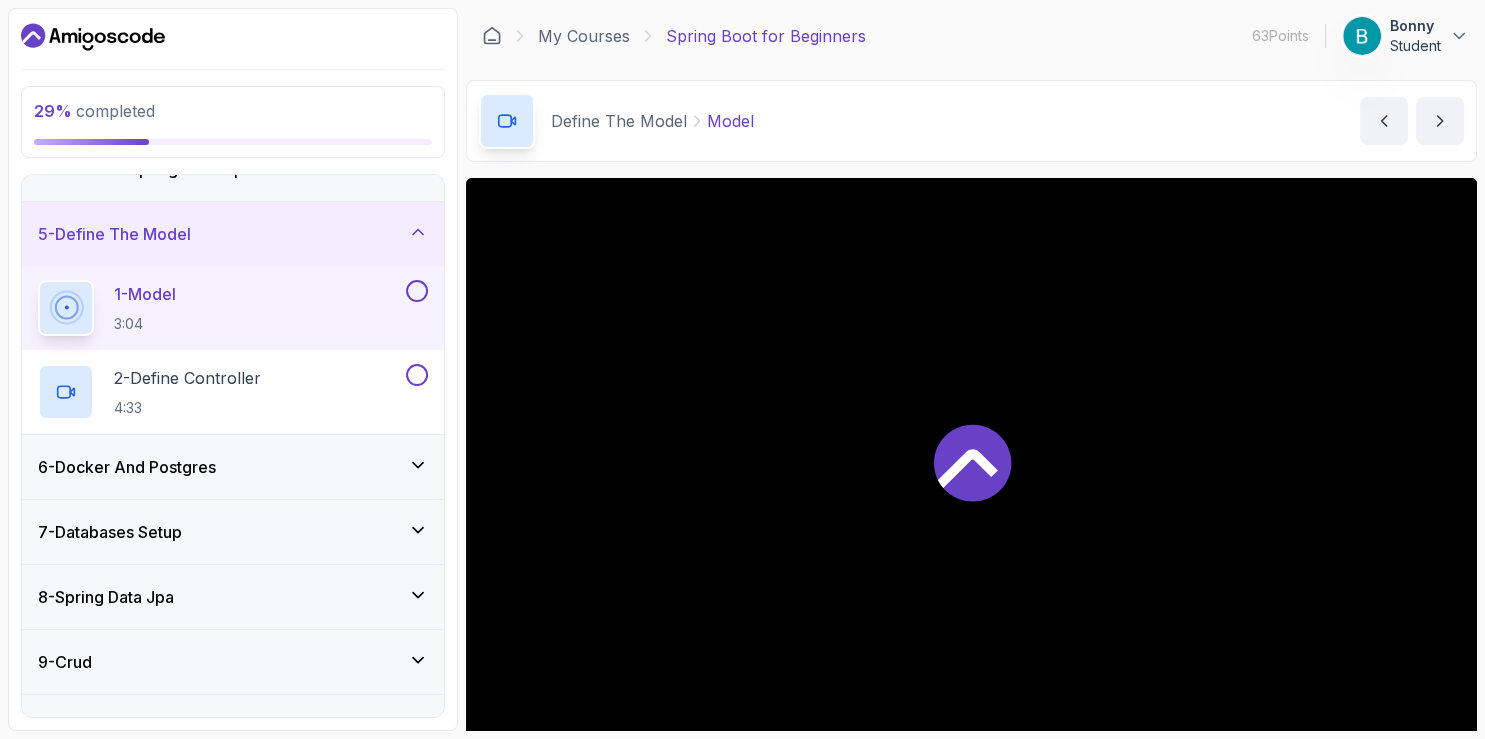 click at bounding box center (417, 291) 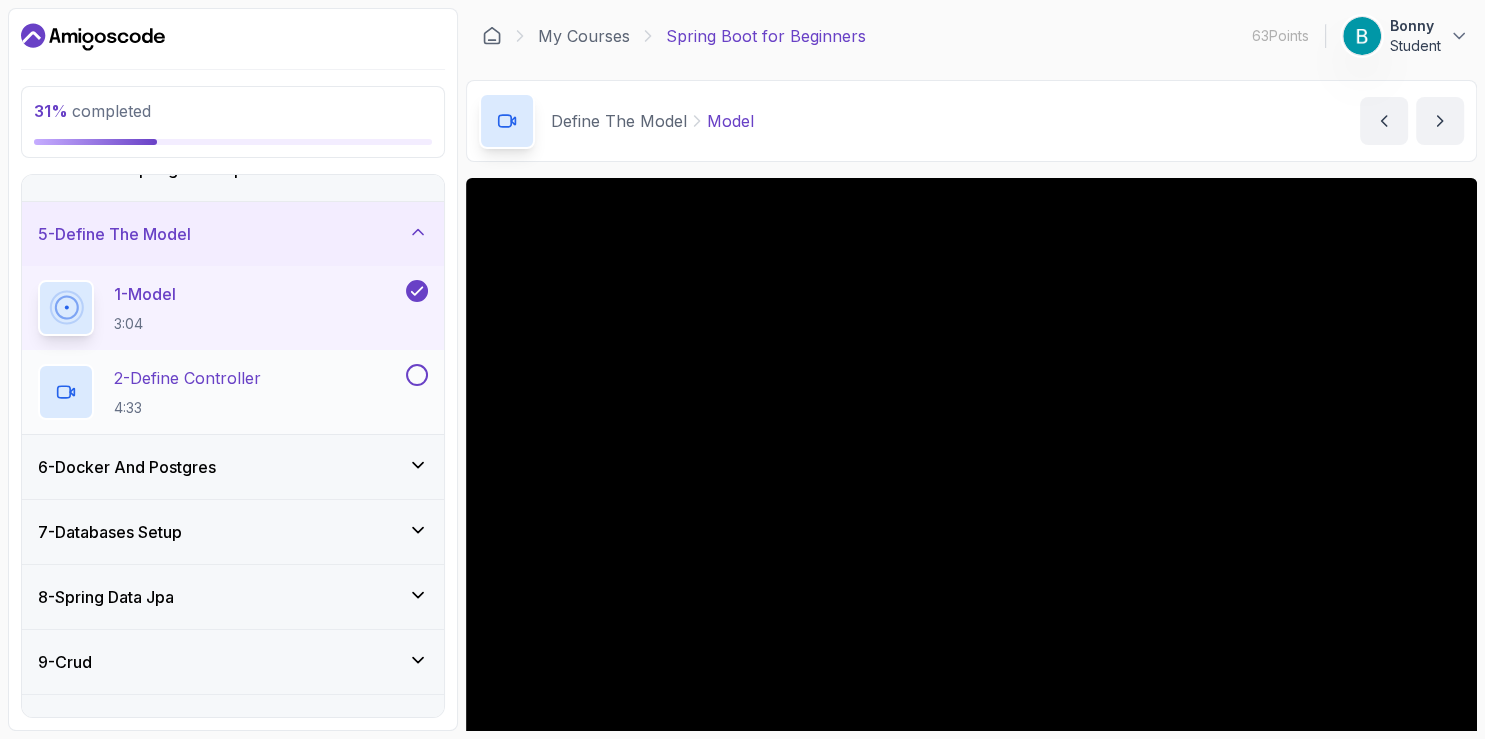 click at bounding box center [417, 375] 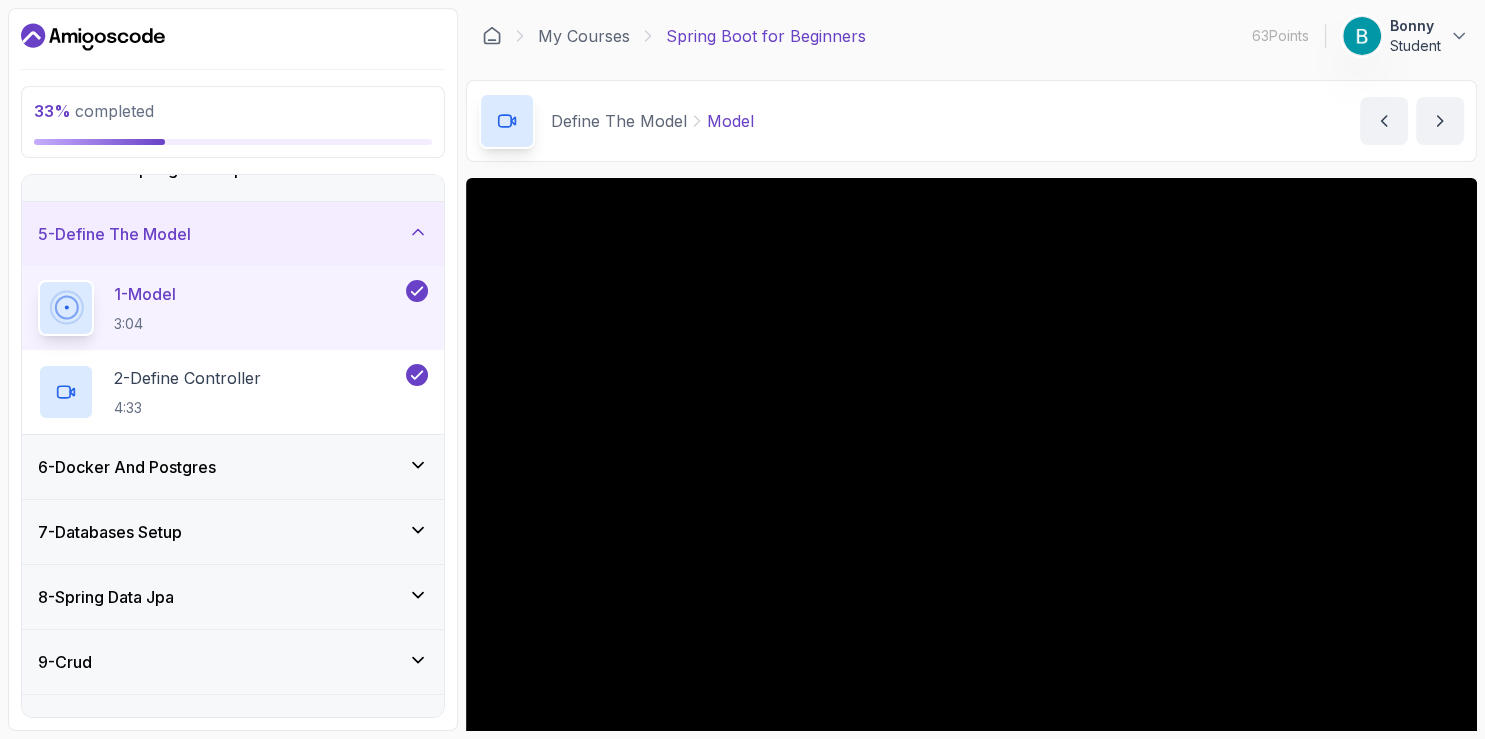 click on "6  -  Docker And Postgres" at bounding box center (233, 467) 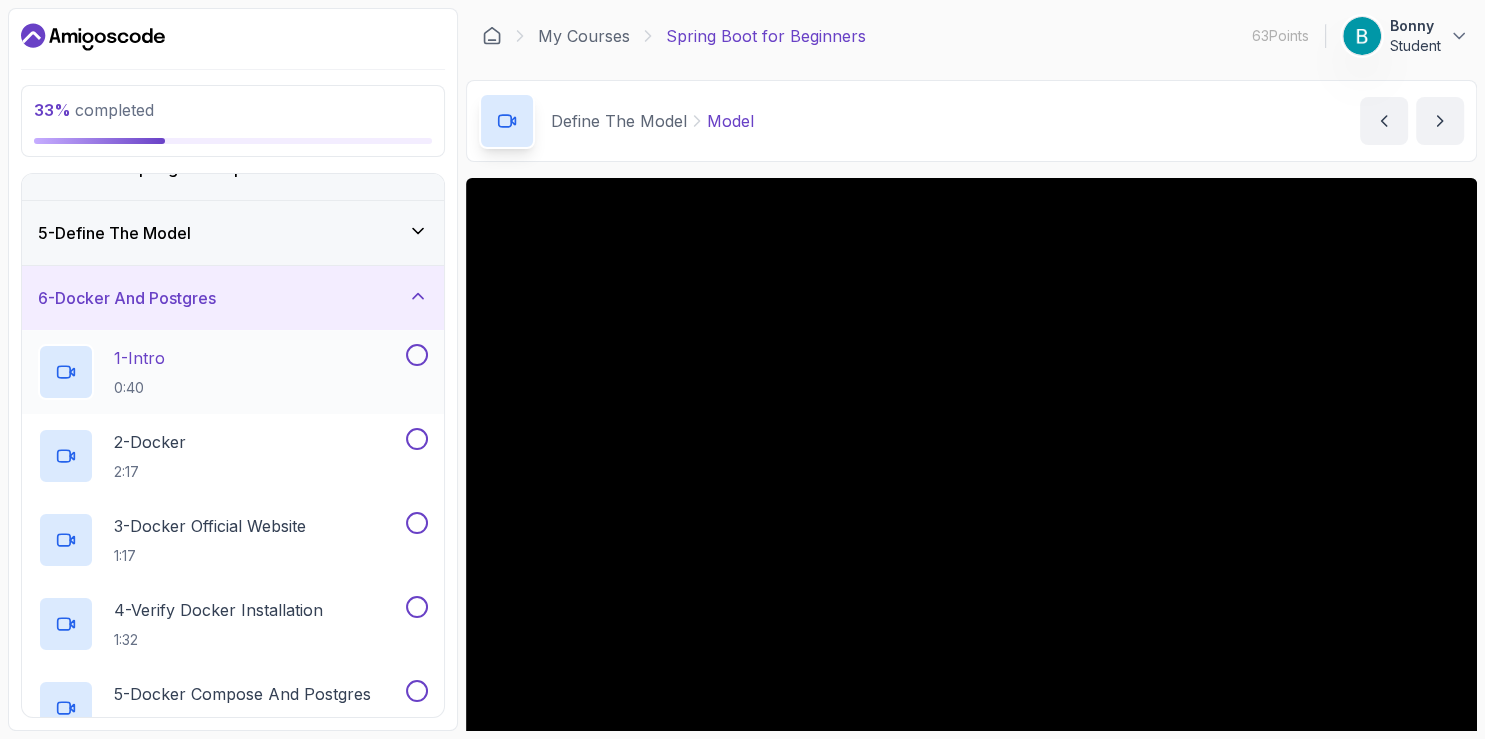 click at bounding box center (417, 355) 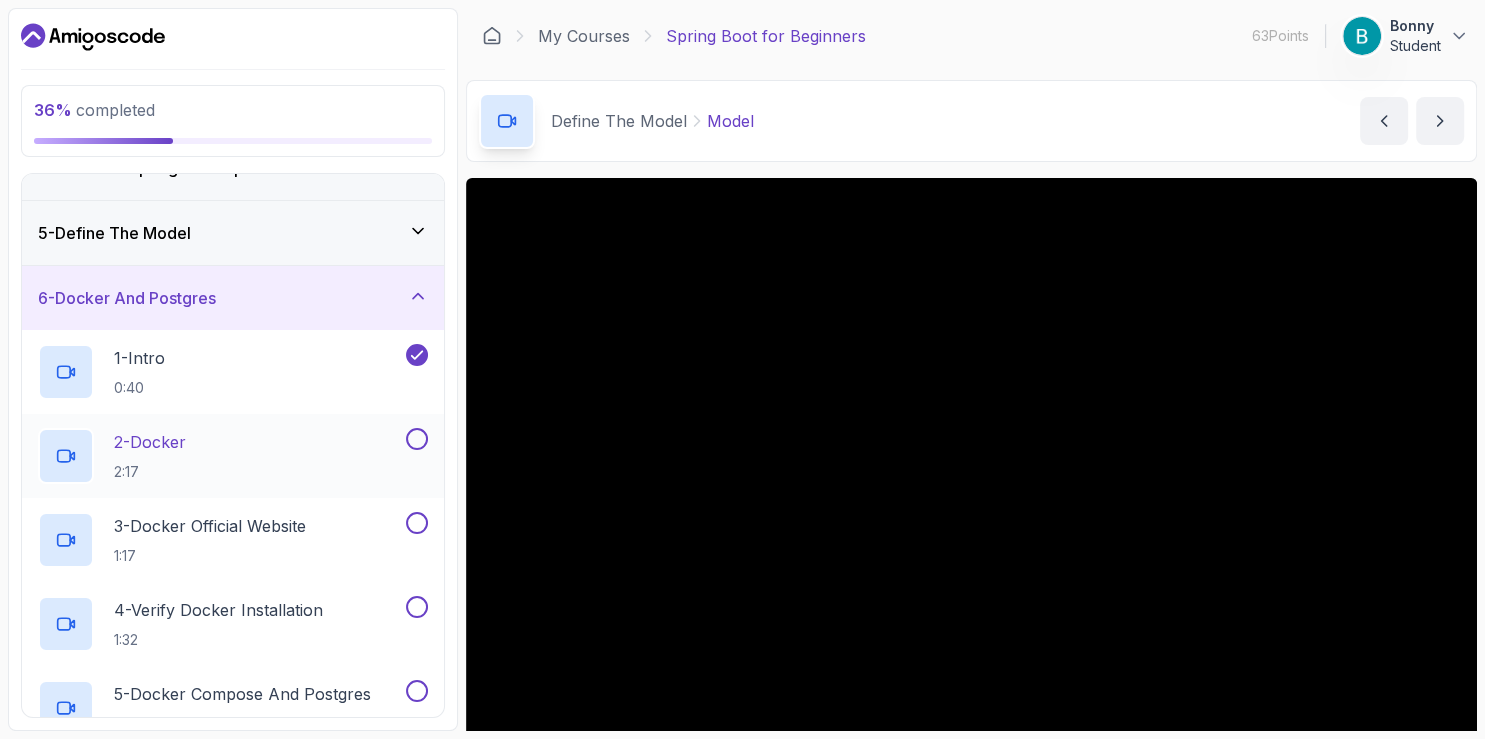 click at bounding box center (417, 439) 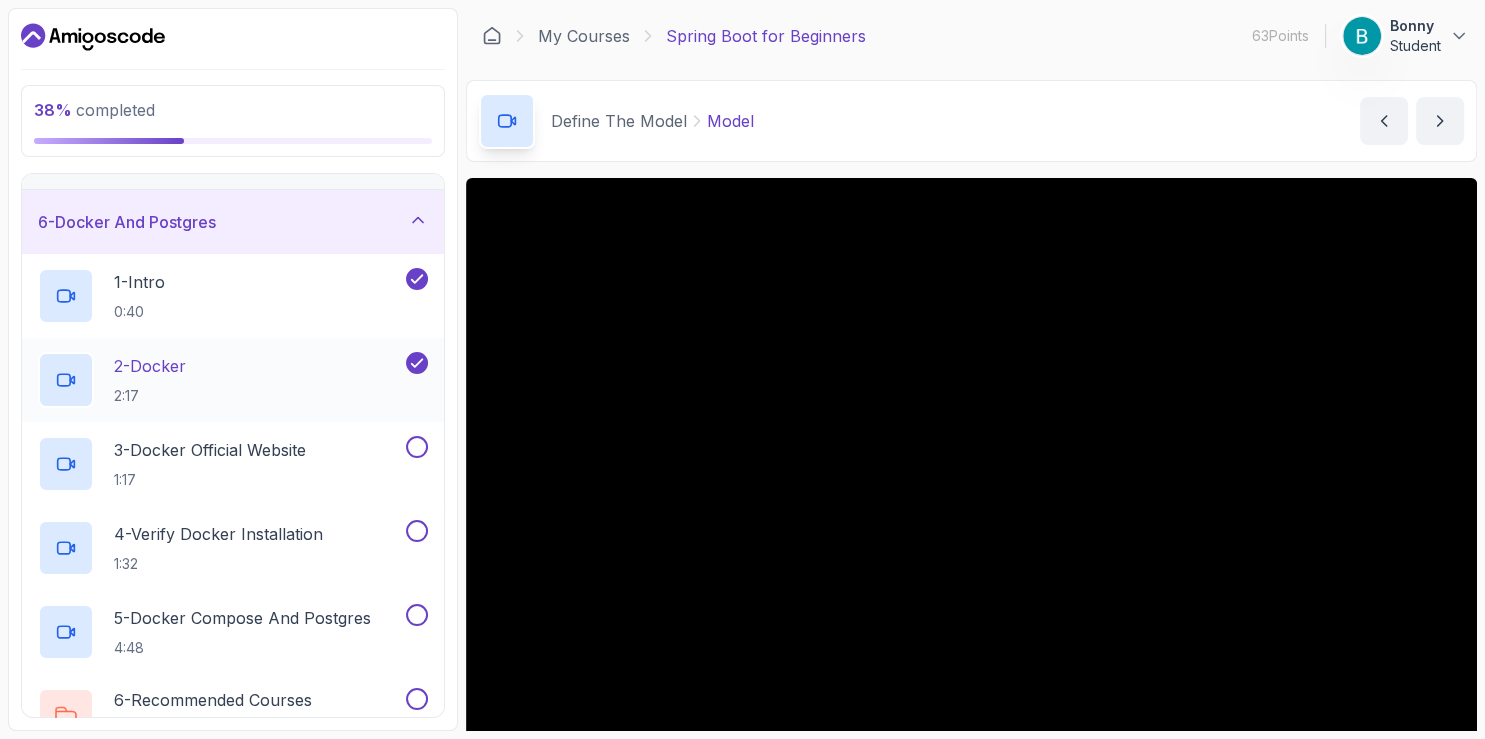 scroll, scrollTop: 348, scrollLeft: 0, axis: vertical 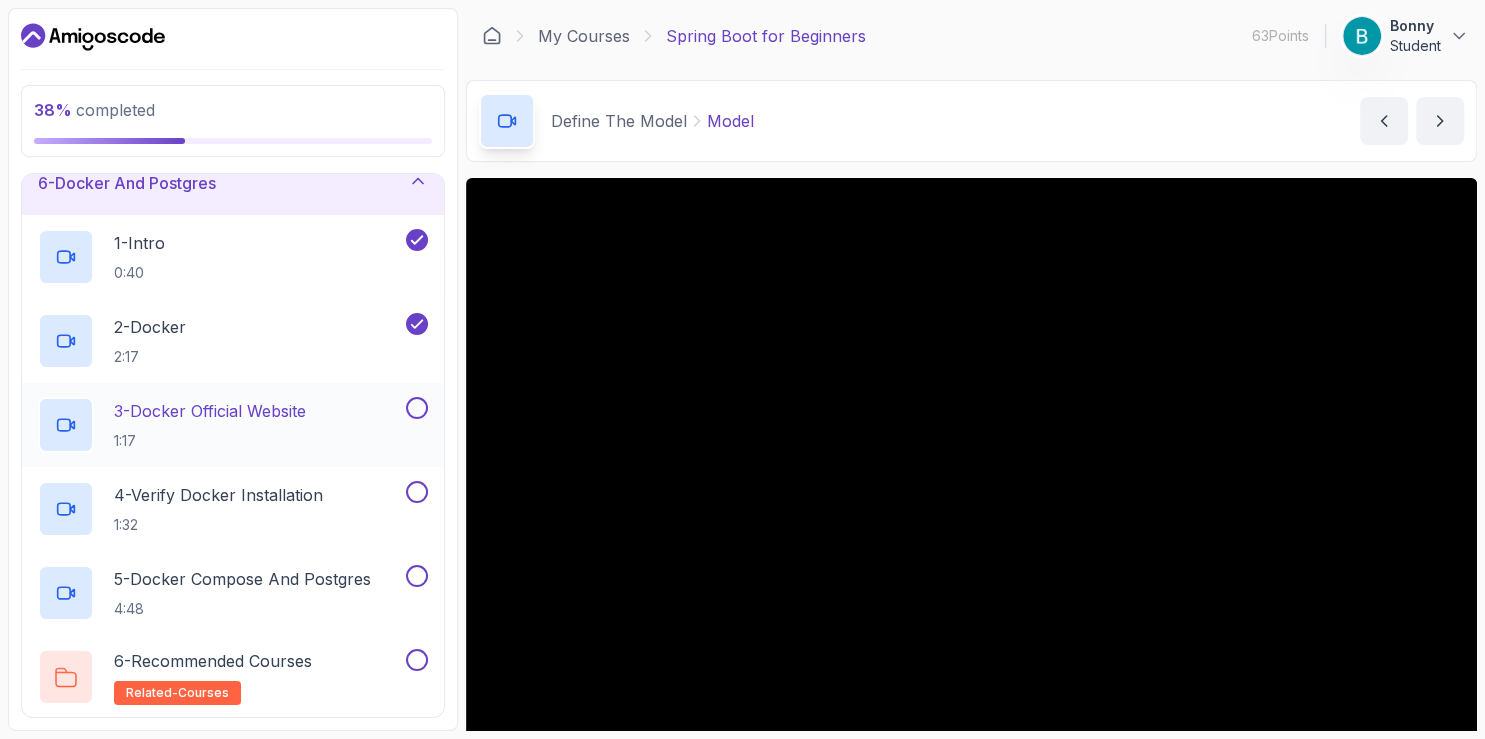 click at bounding box center [417, 408] 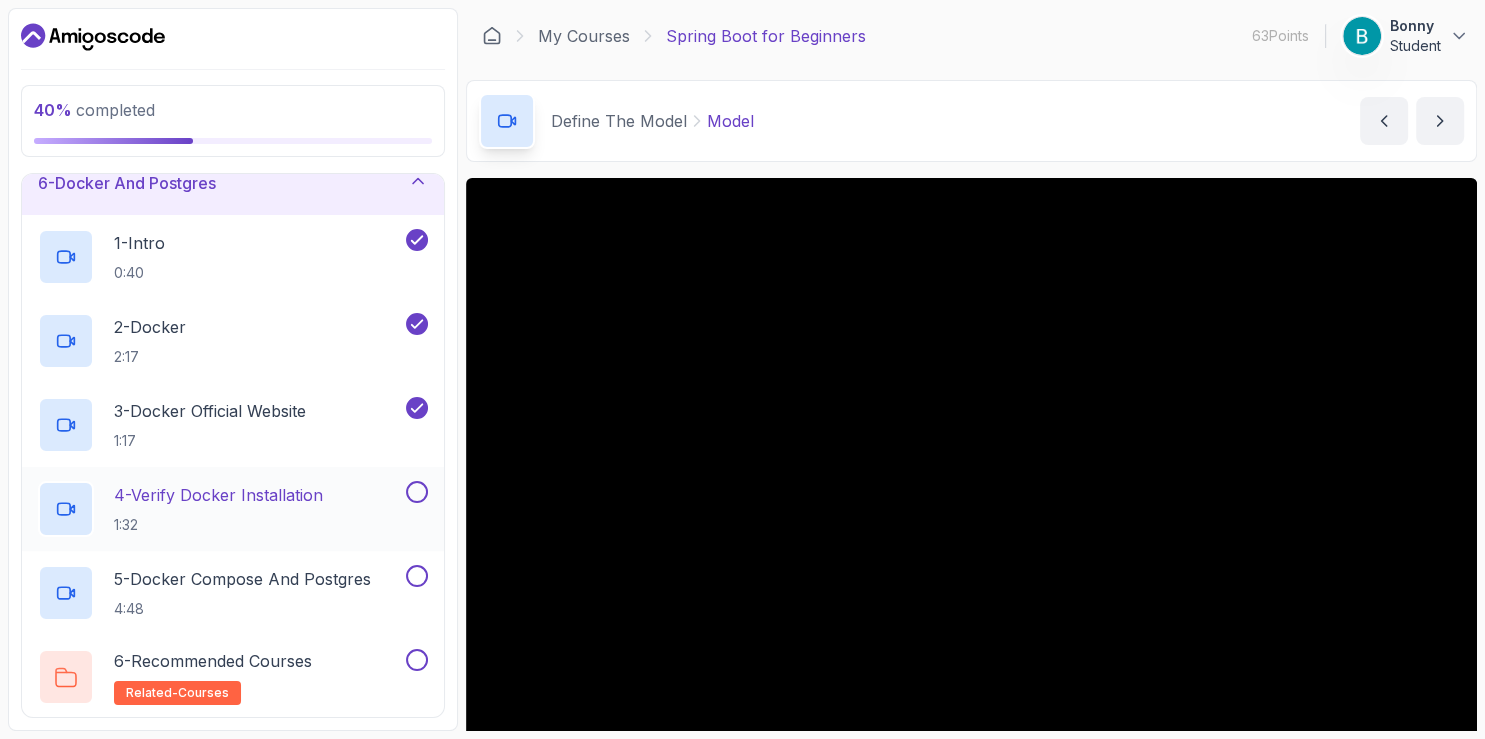 click at bounding box center (417, 492) 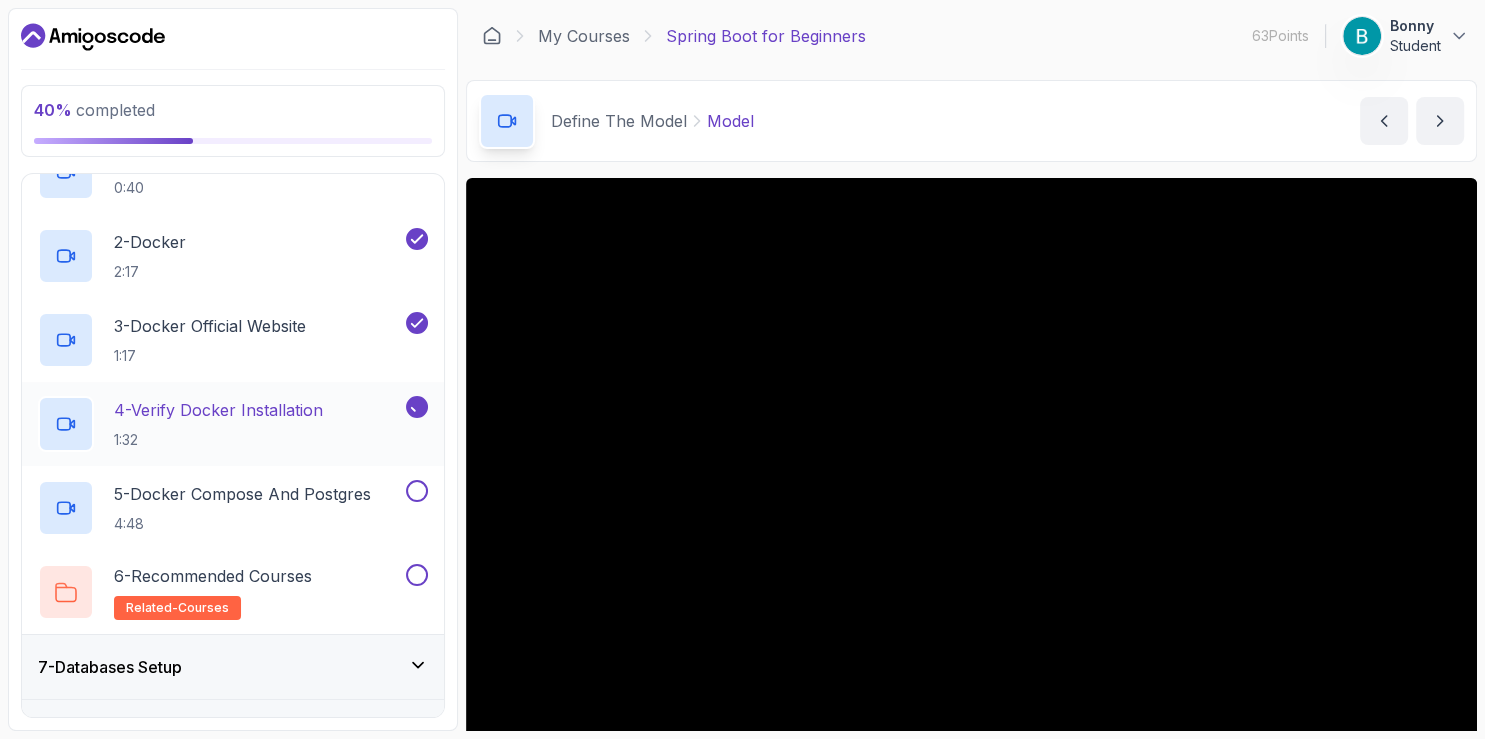 scroll, scrollTop: 463, scrollLeft: 0, axis: vertical 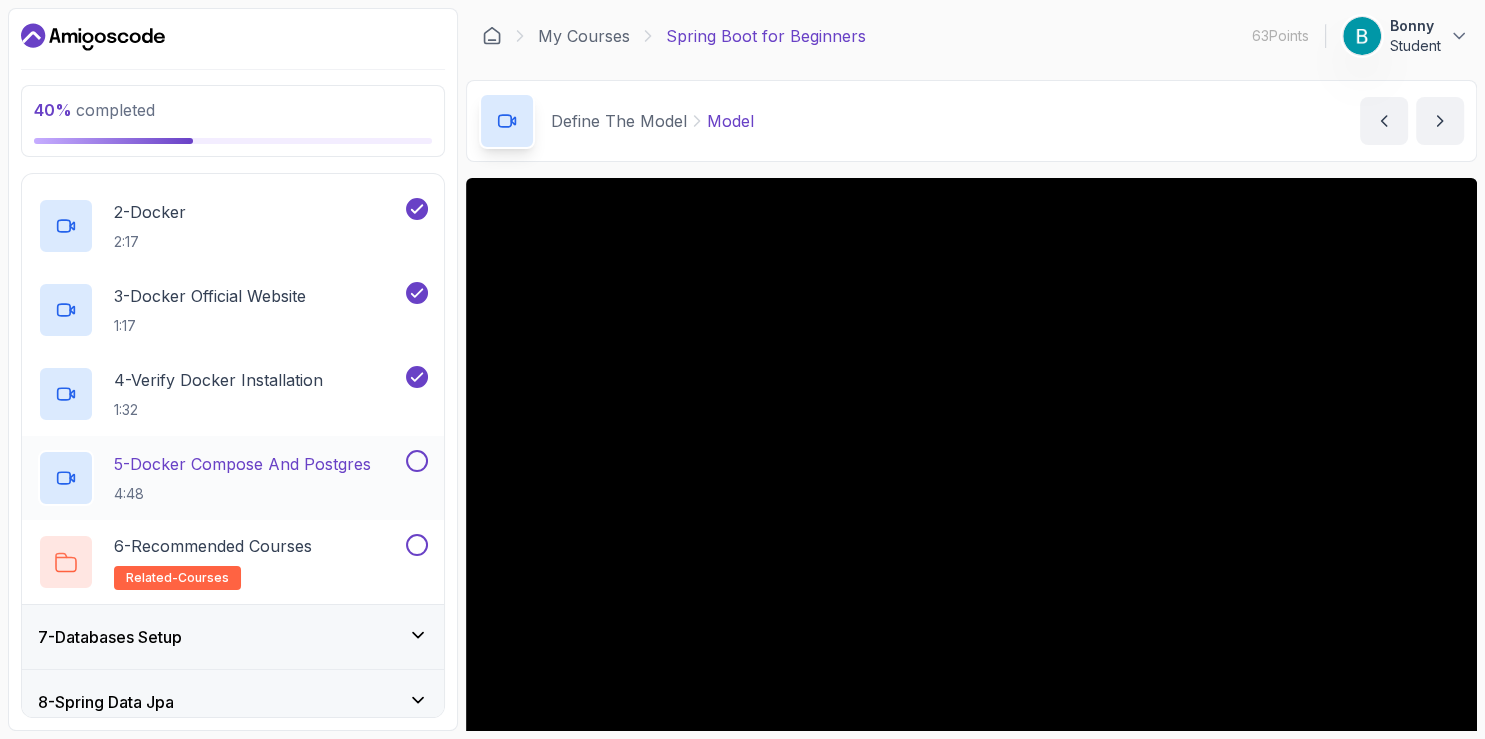 click at bounding box center [417, 461] 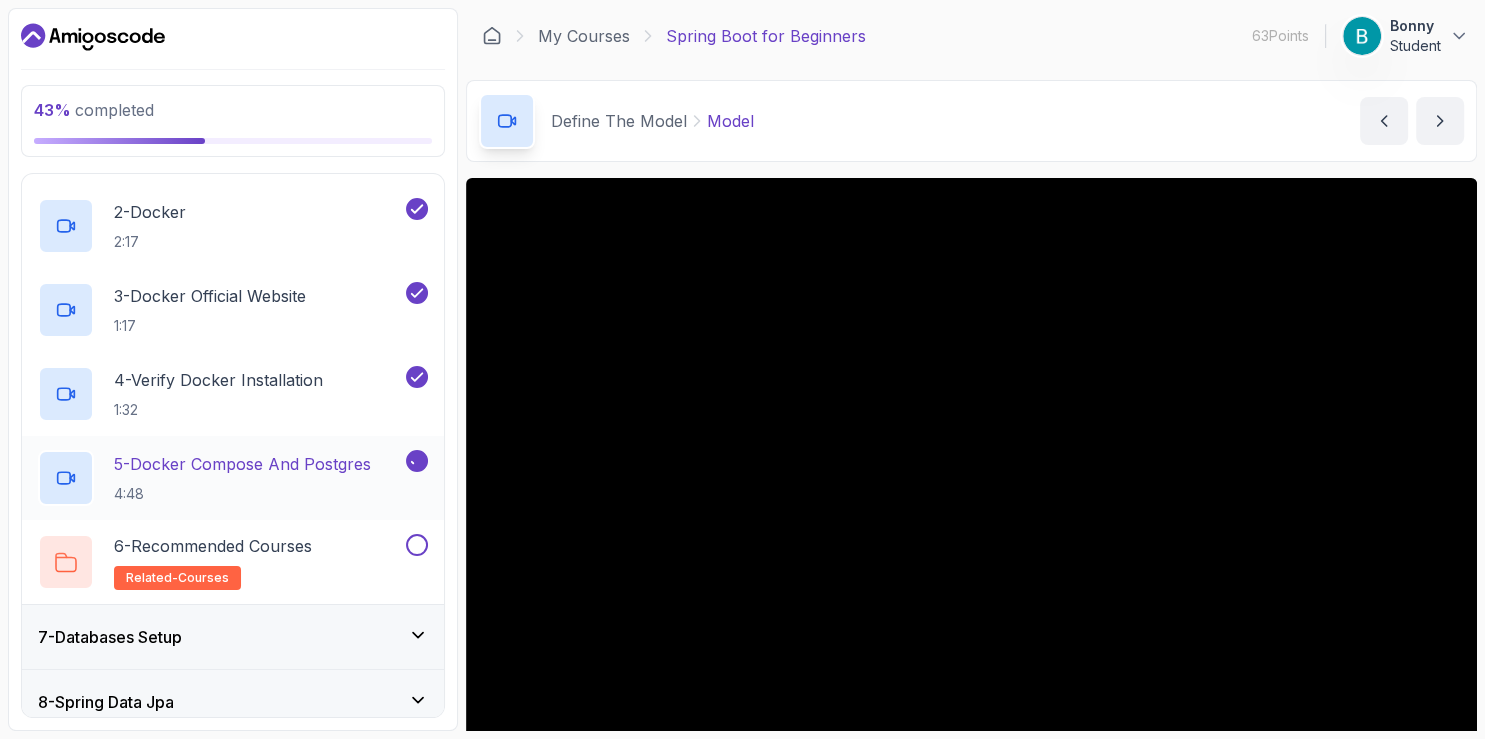 scroll, scrollTop: 578, scrollLeft: 0, axis: vertical 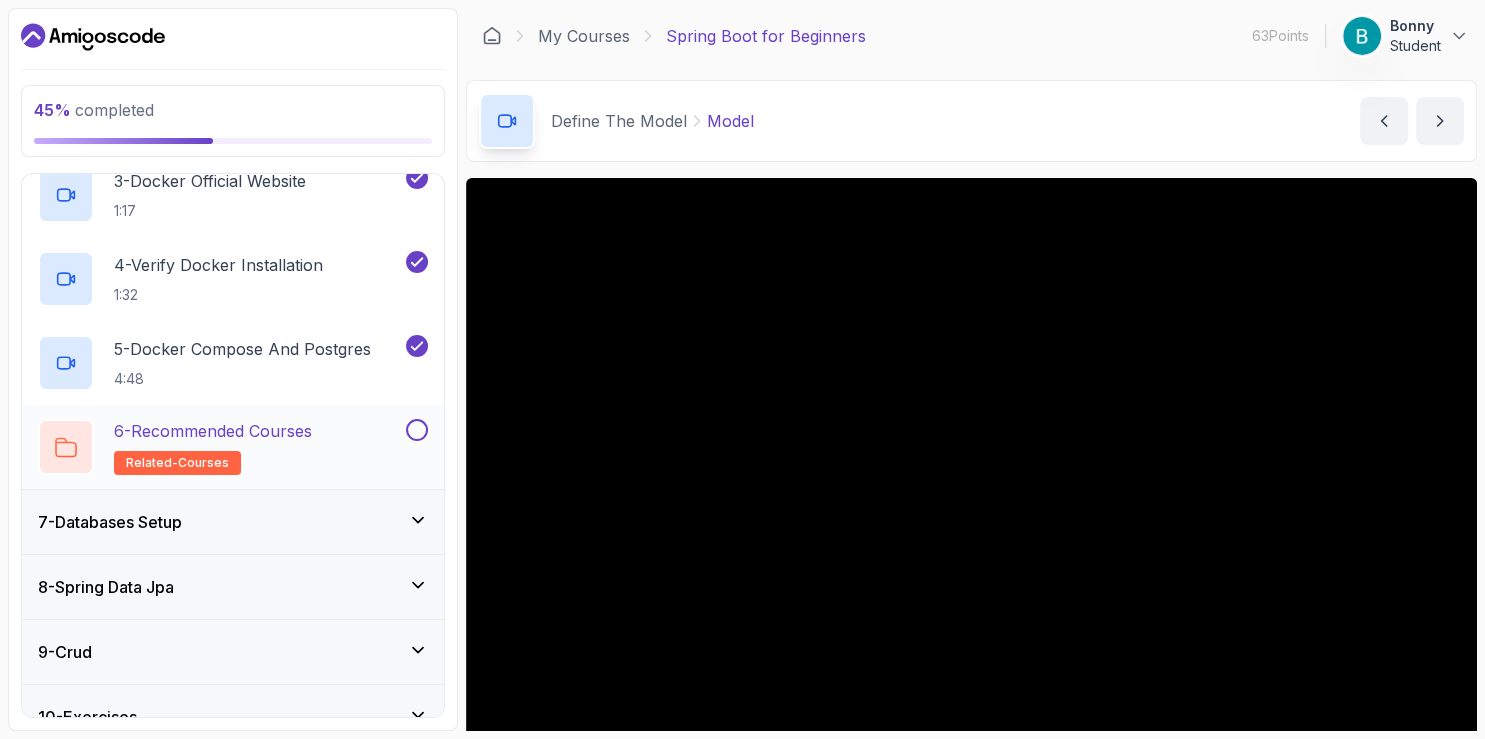 click at bounding box center (417, 430) 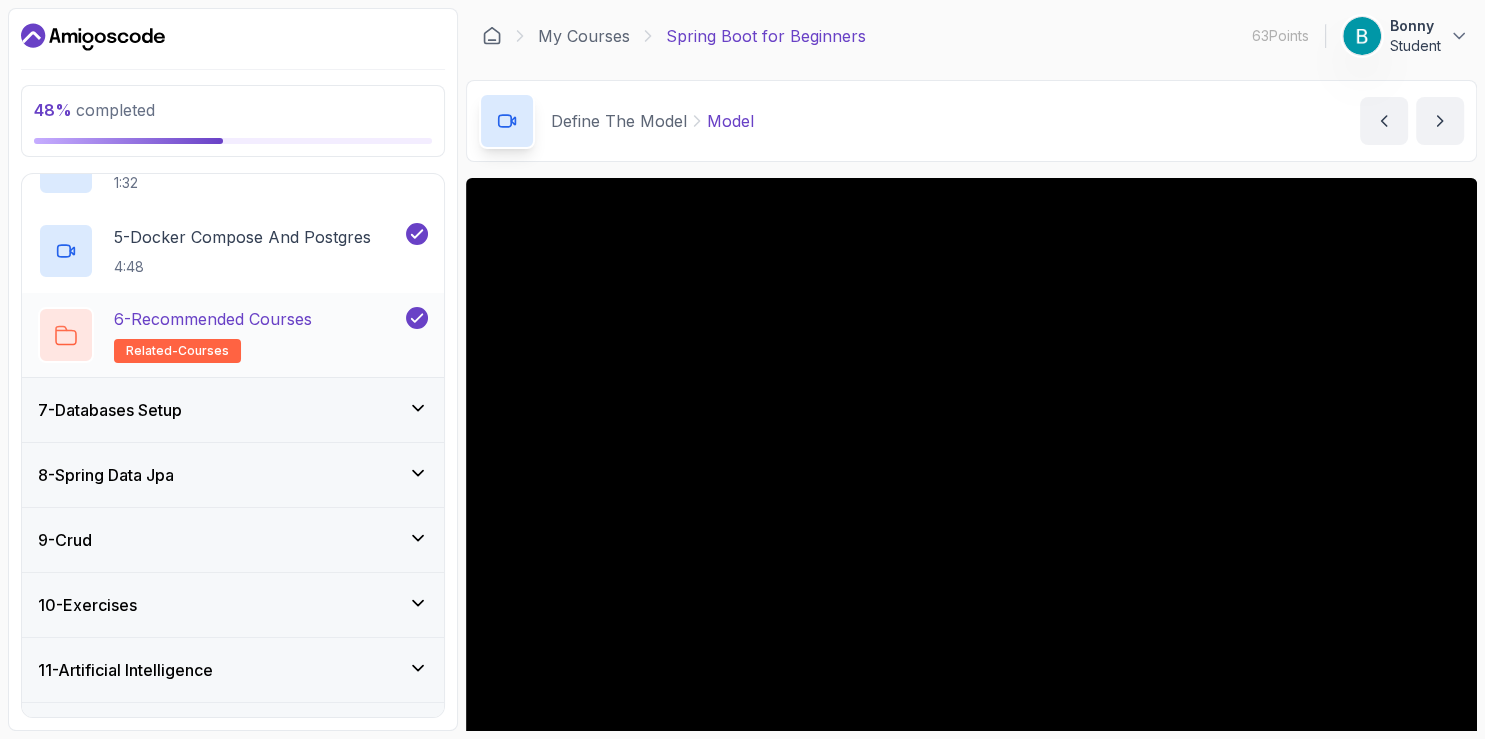 scroll, scrollTop: 694, scrollLeft: 0, axis: vertical 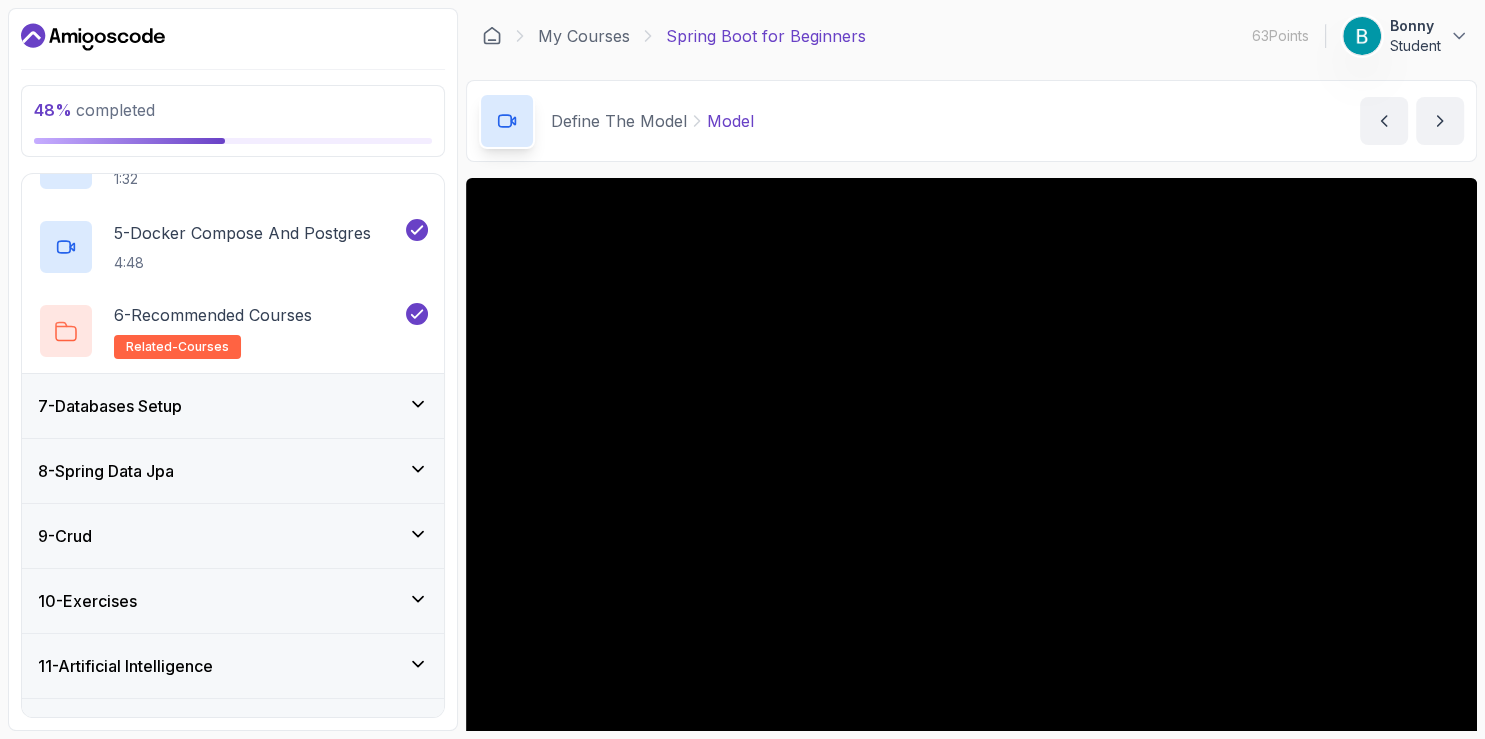 click 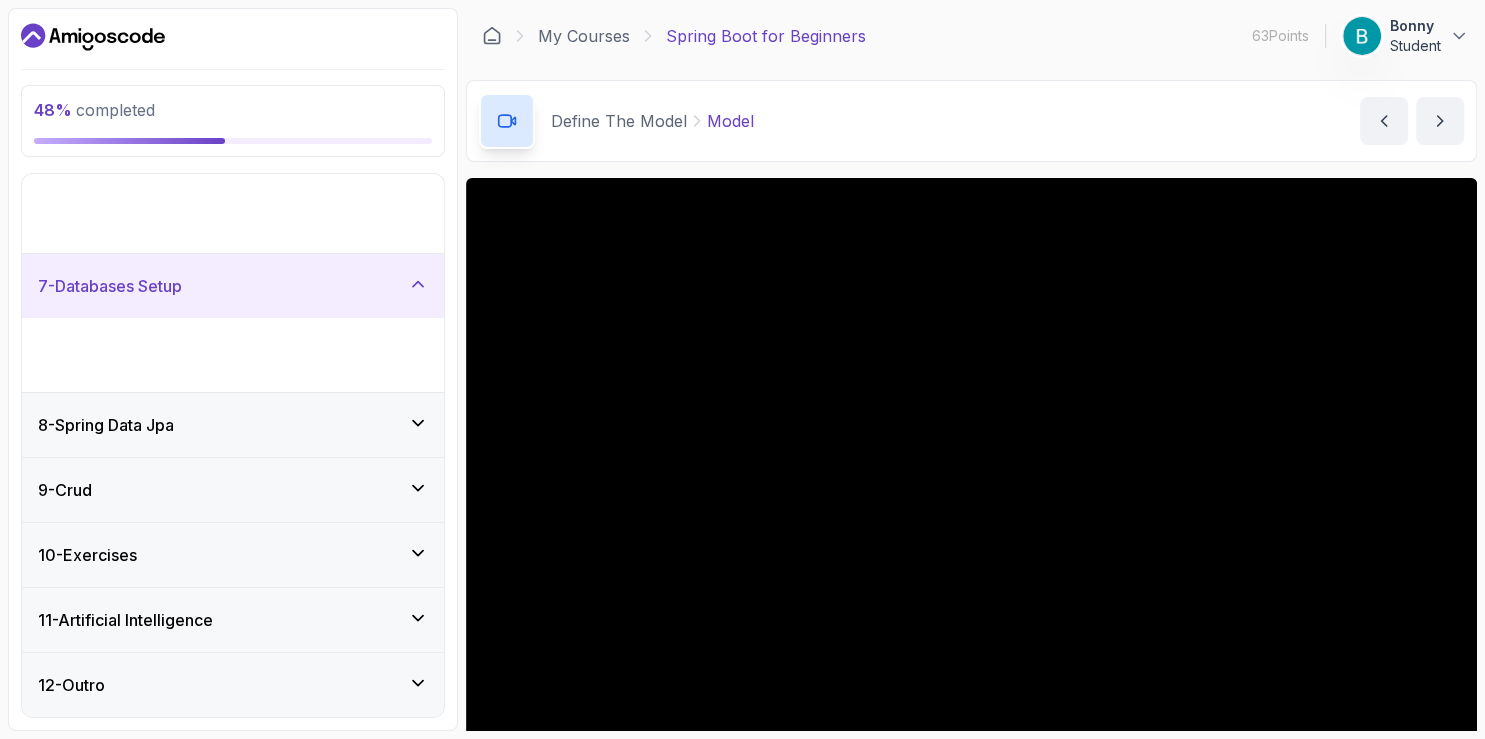 scroll, scrollTop: 233, scrollLeft: 0, axis: vertical 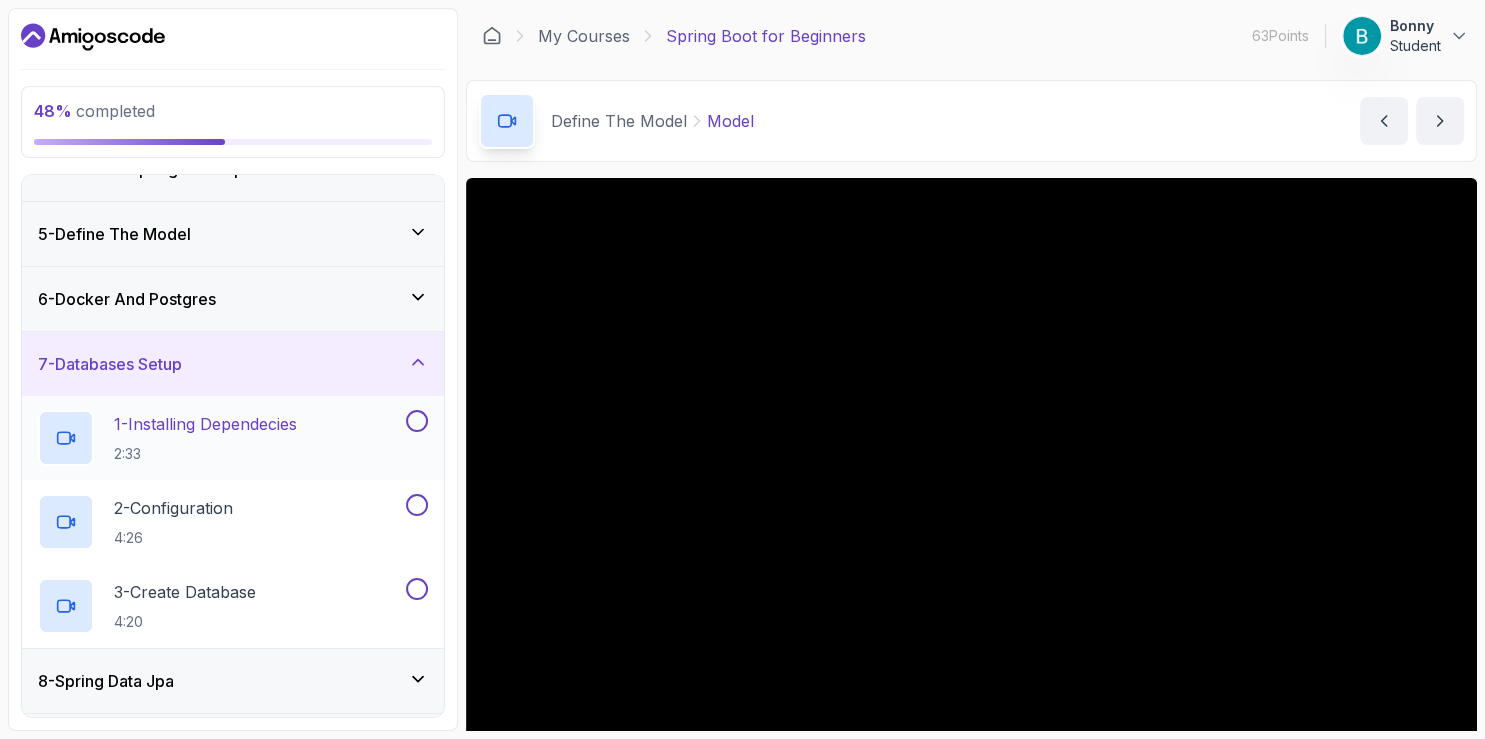 click at bounding box center (417, 421) 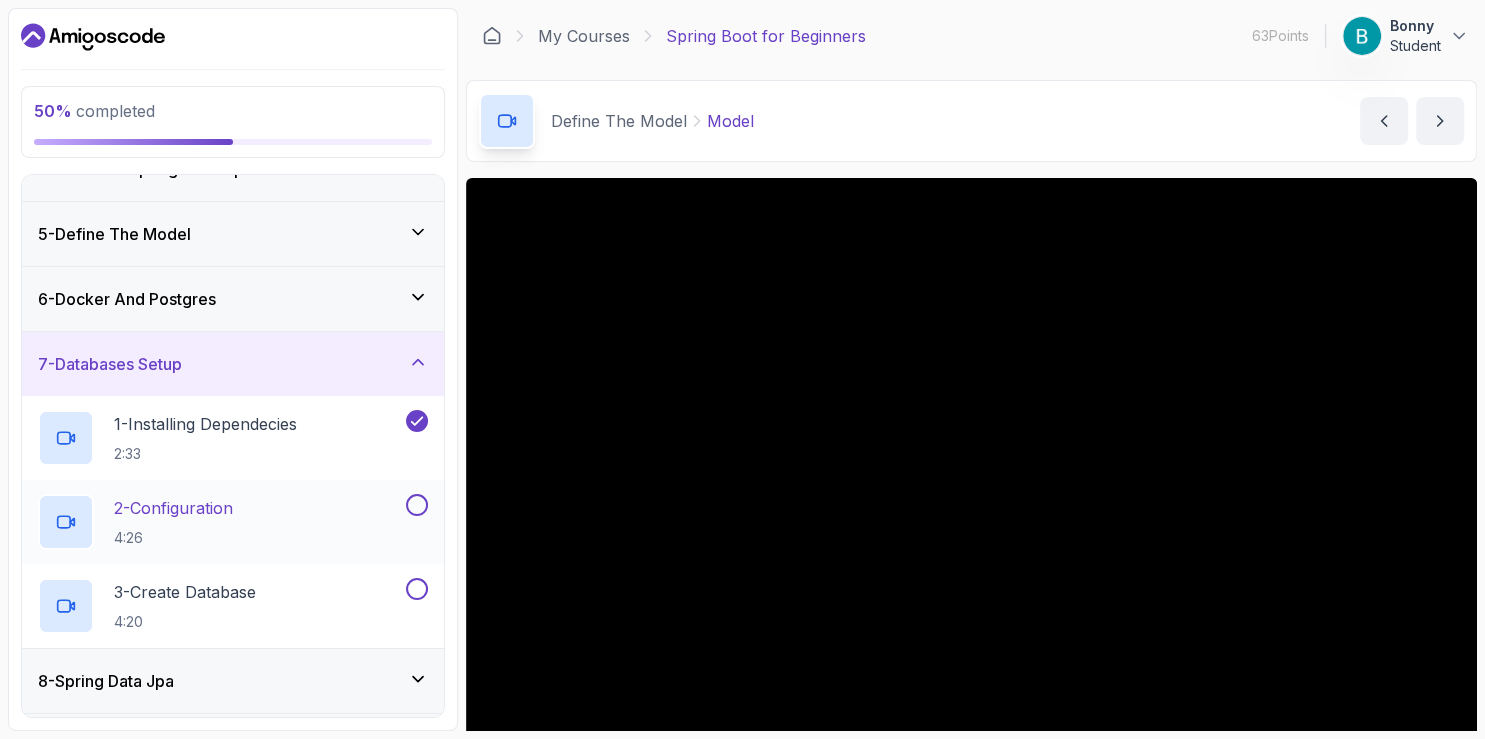 click at bounding box center (417, 505) 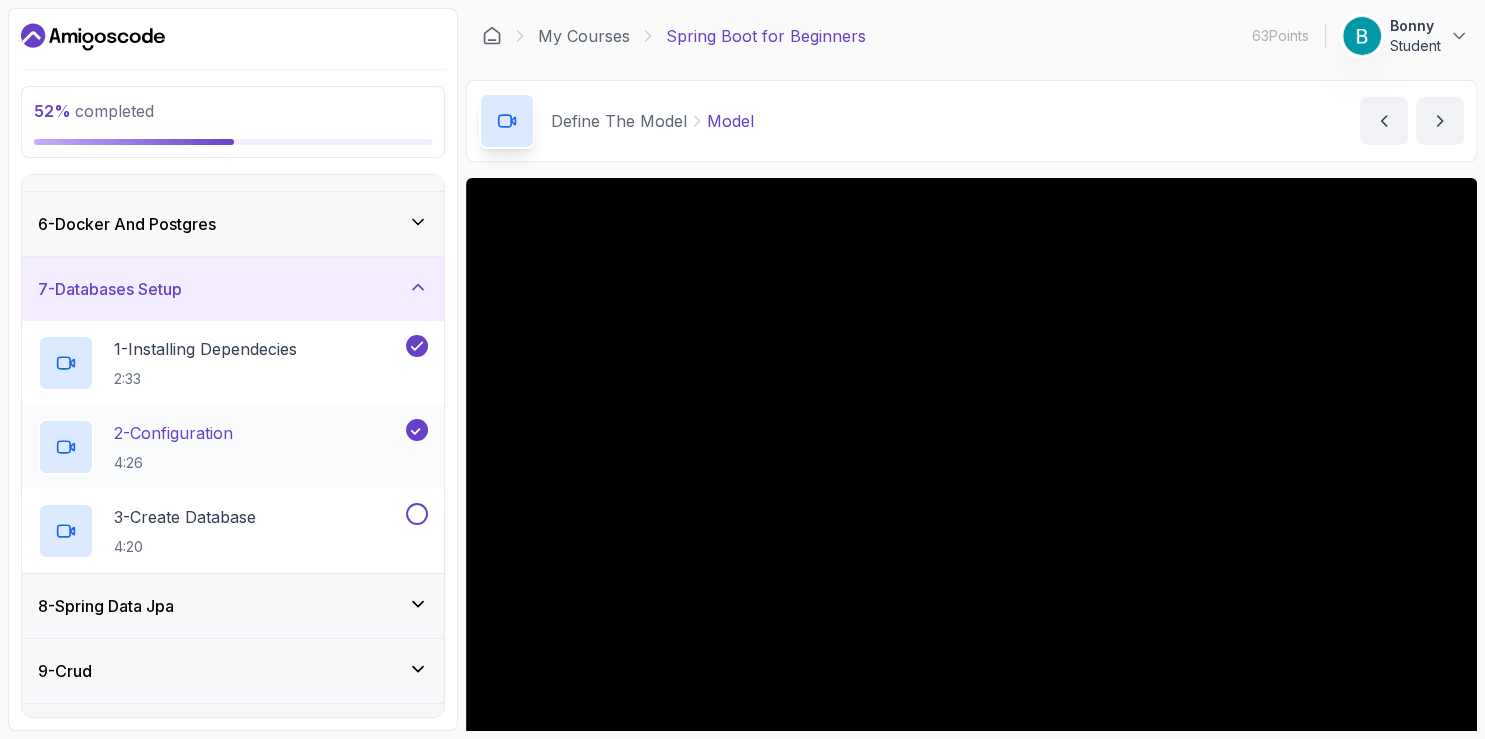 scroll, scrollTop: 348, scrollLeft: 0, axis: vertical 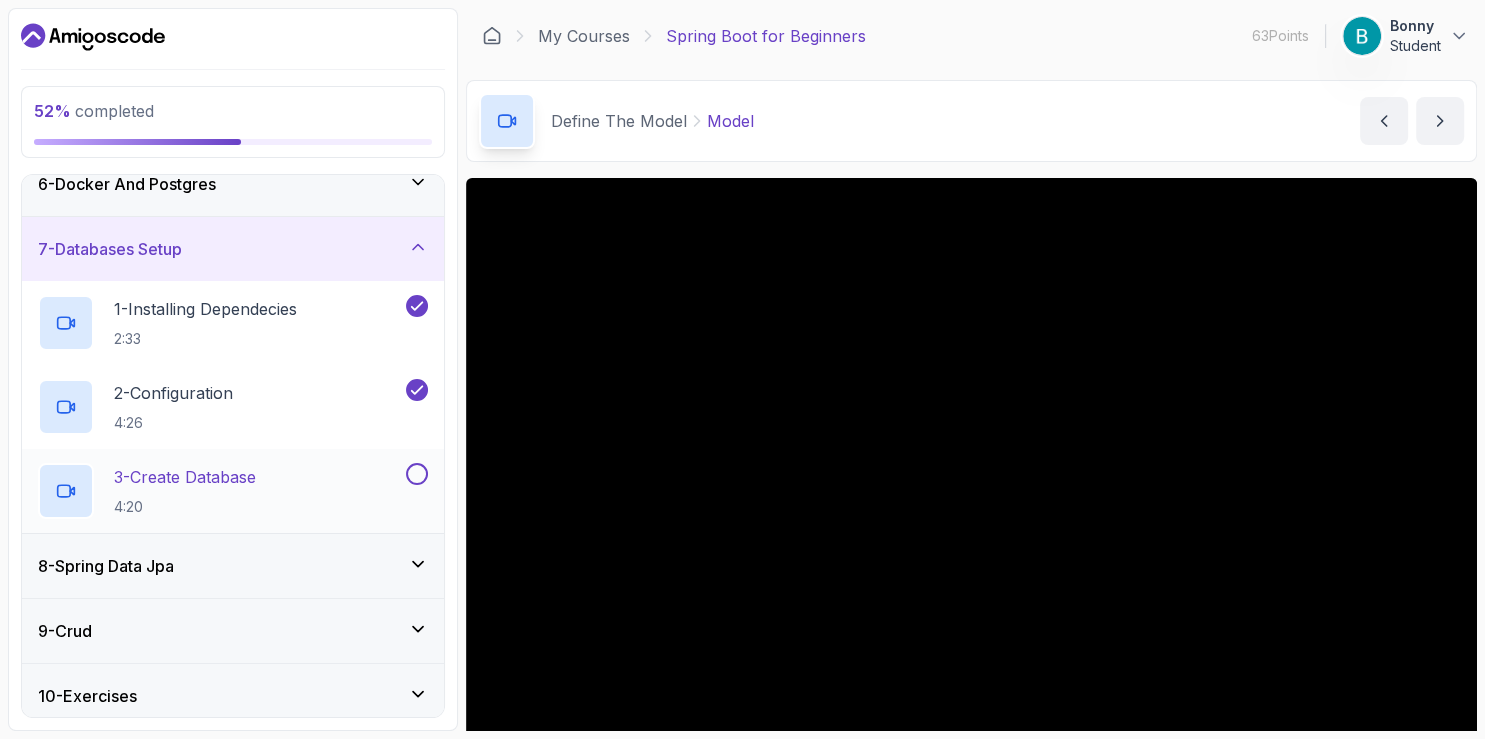 click at bounding box center [417, 474] 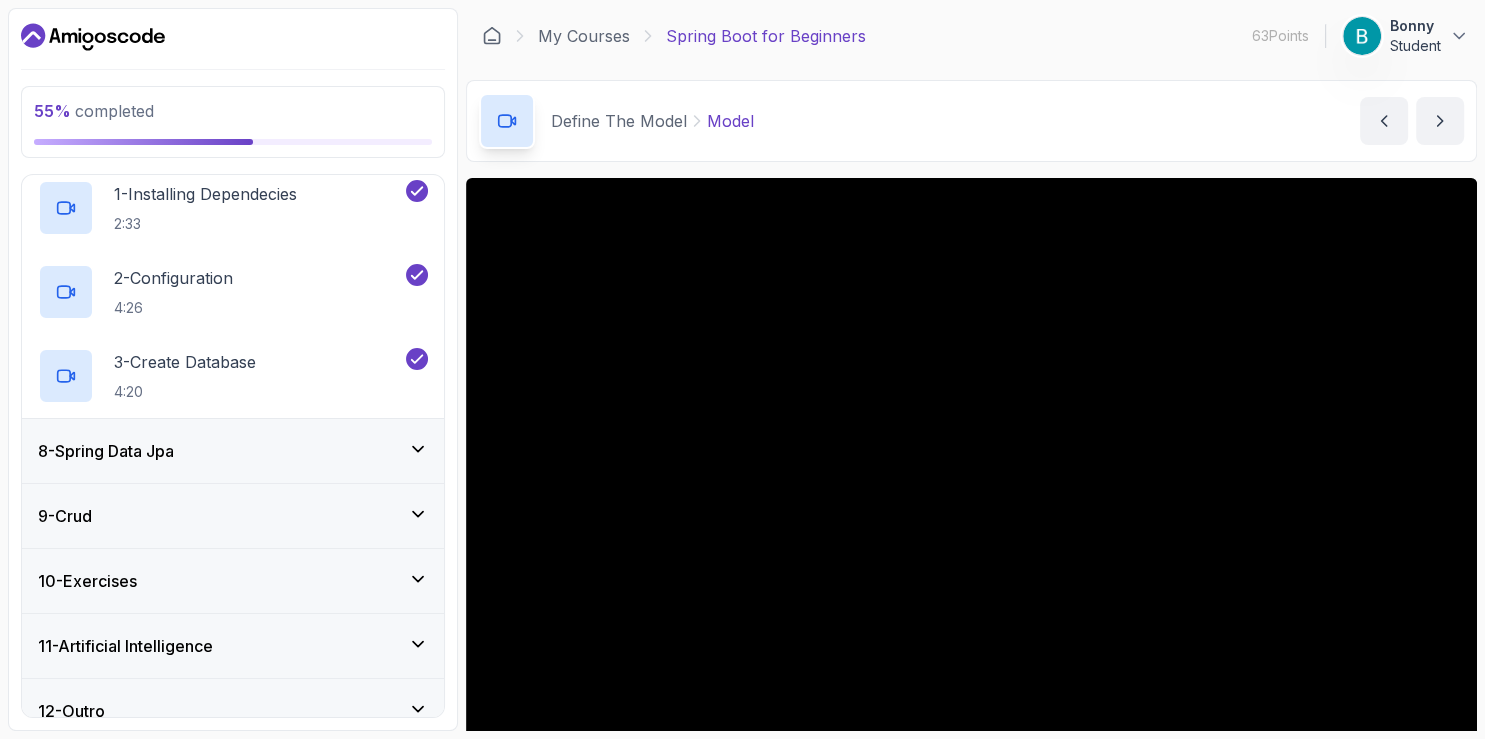 click 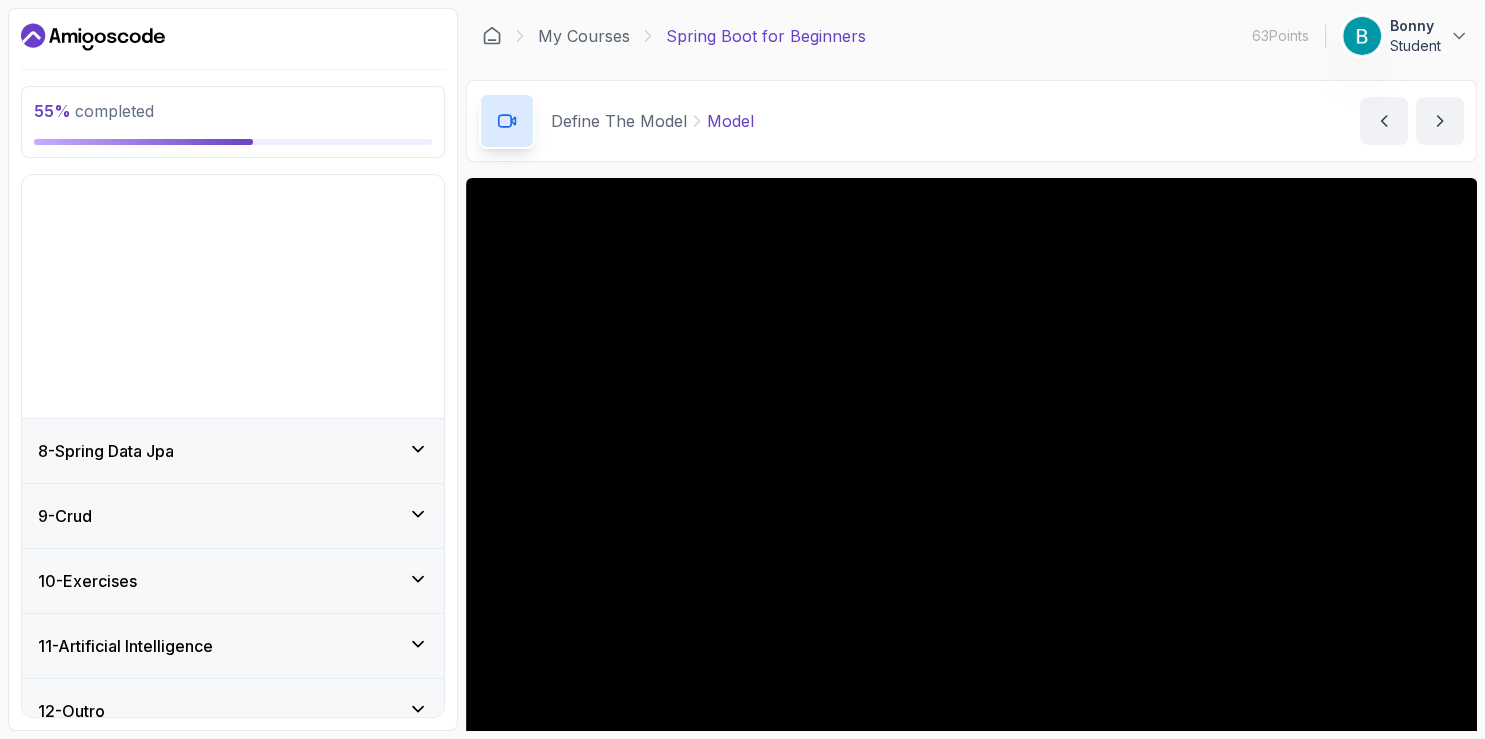 scroll, scrollTop: 233, scrollLeft: 0, axis: vertical 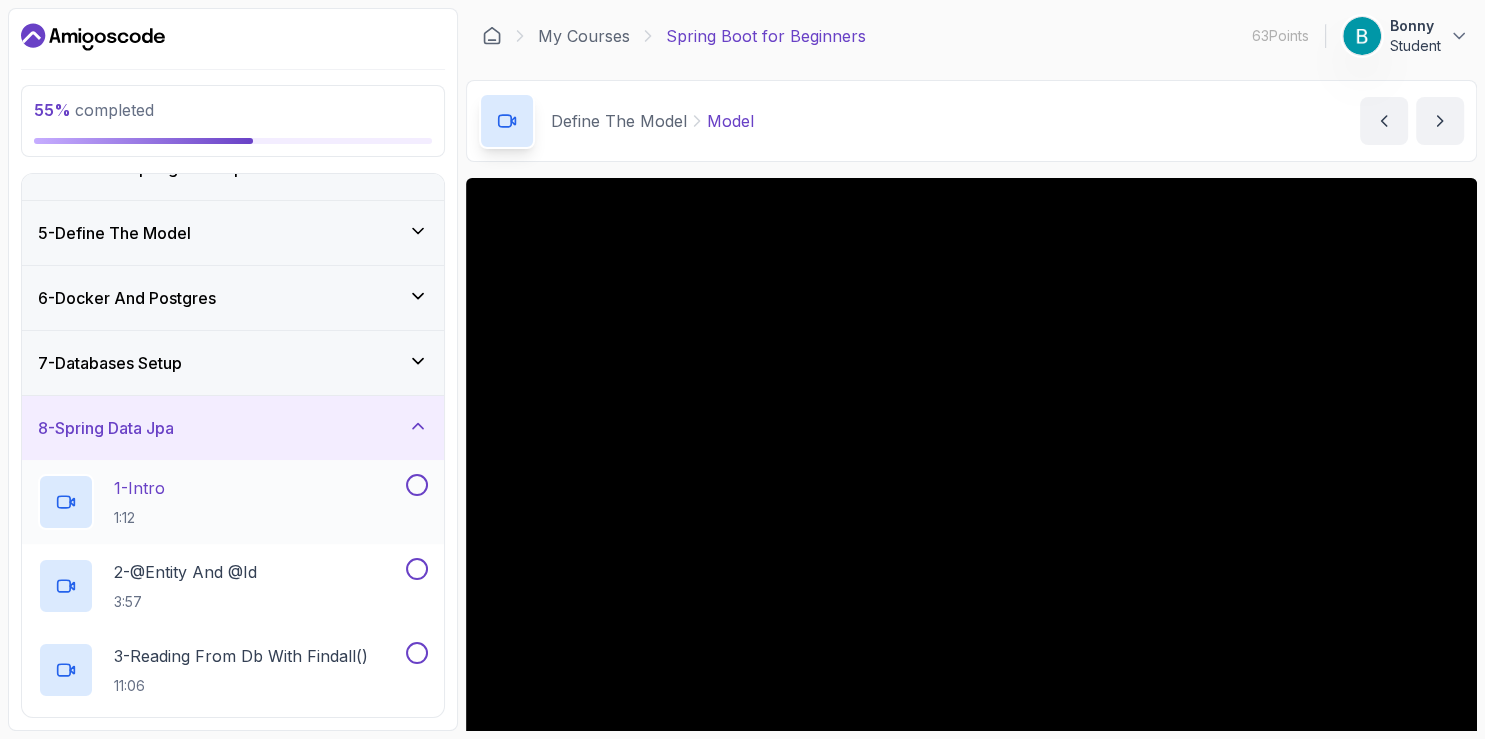 click at bounding box center [417, 485] 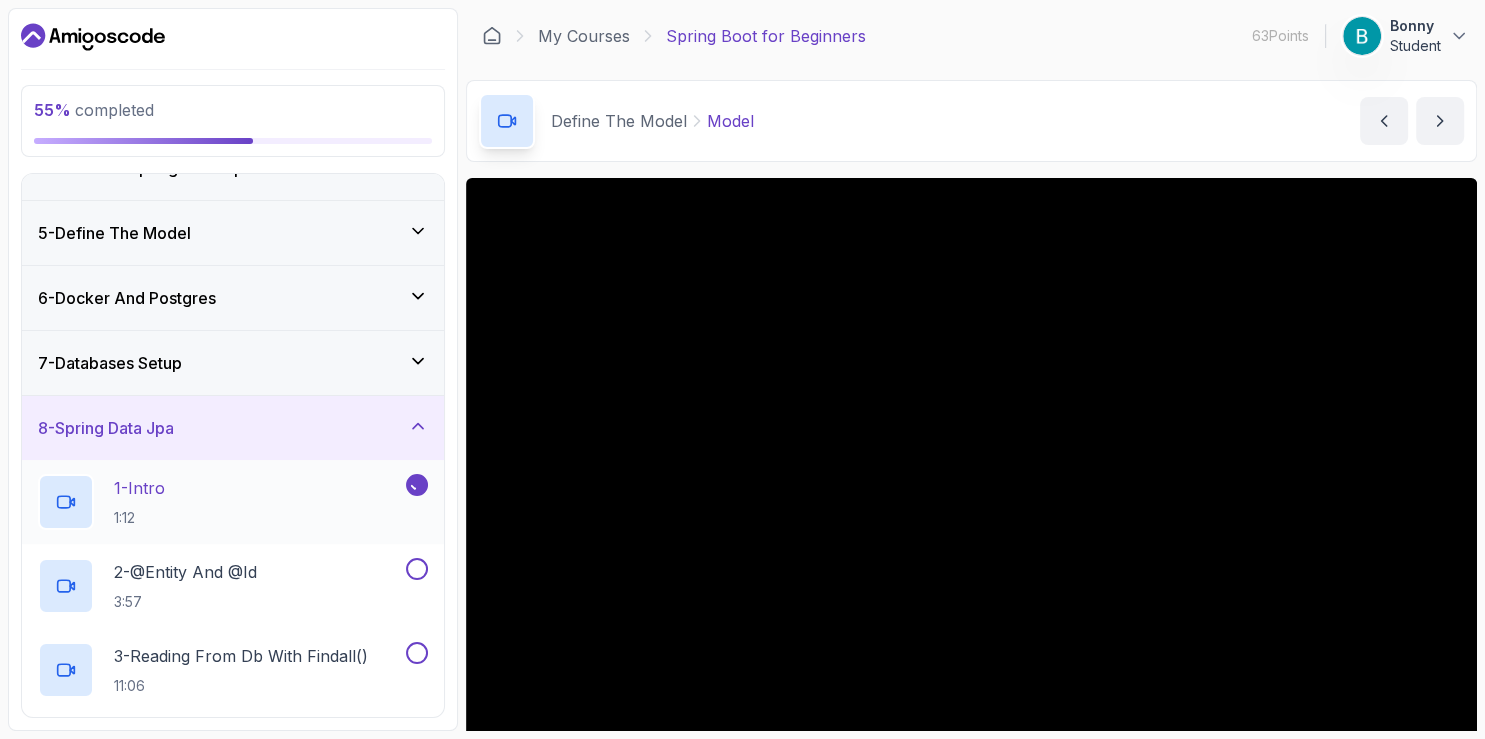 scroll, scrollTop: 348, scrollLeft: 0, axis: vertical 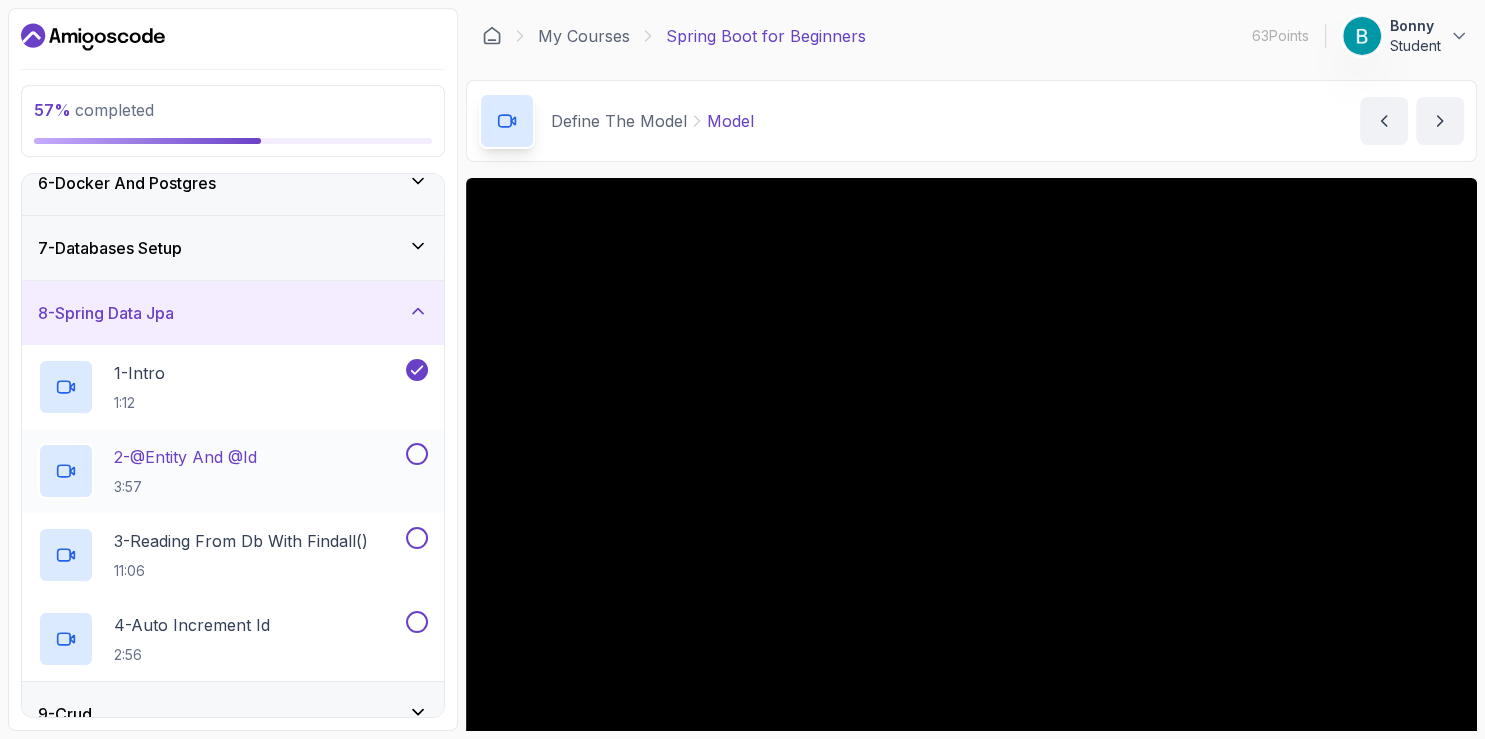 click at bounding box center (417, 454) 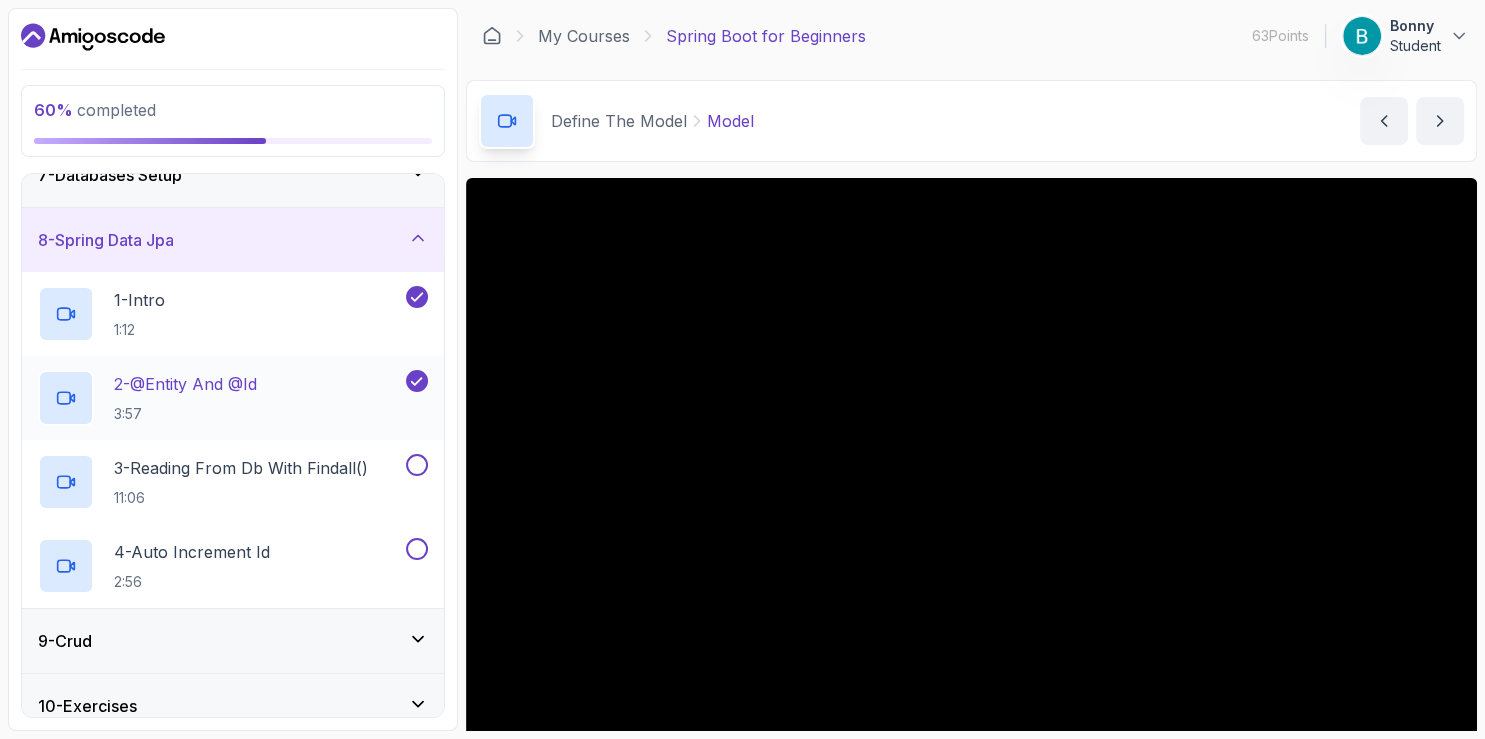 scroll, scrollTop: 463, scrollLeft: 0, axis: vertical 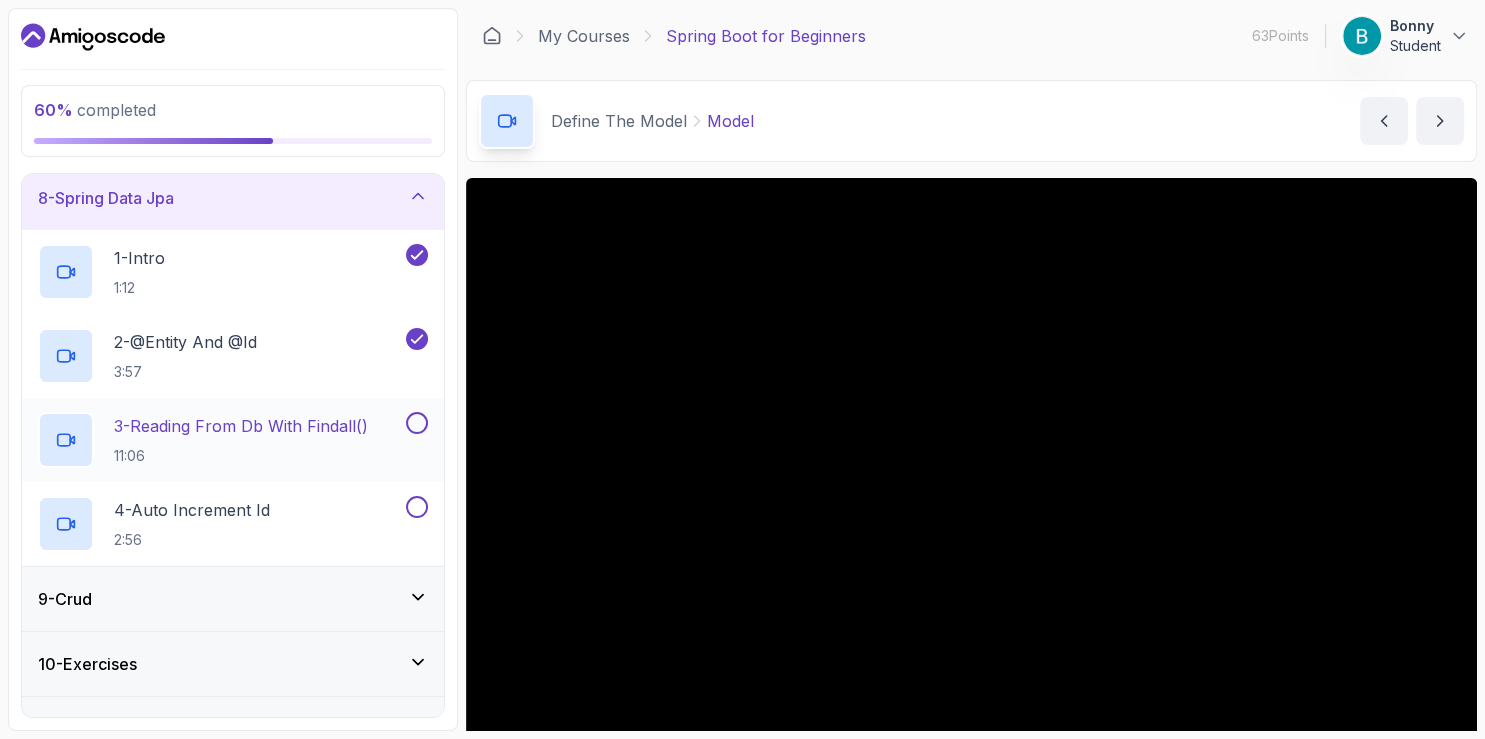 click at bounding box center (417, 423) 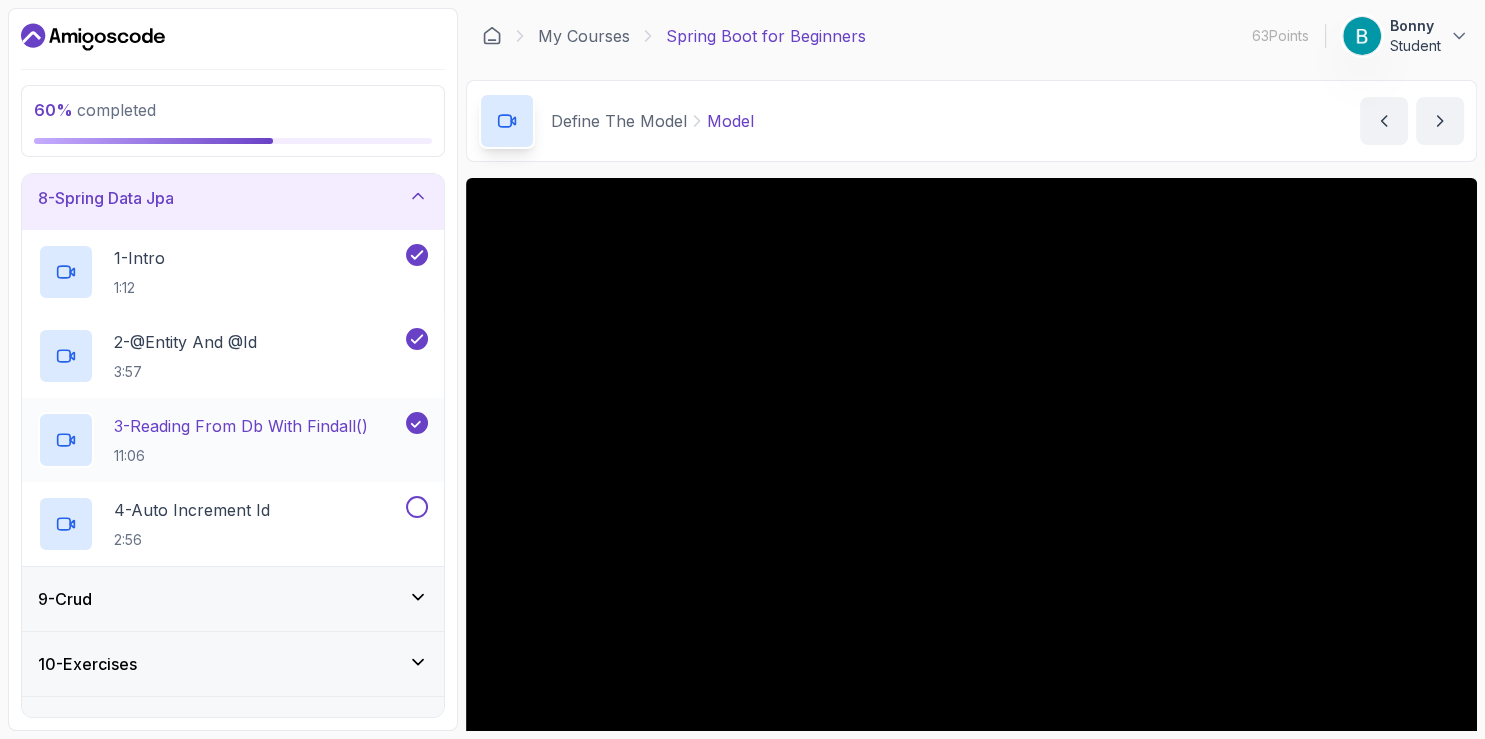 scroll, scrollTop: 569, scrollLeft: 0, axis: vertical 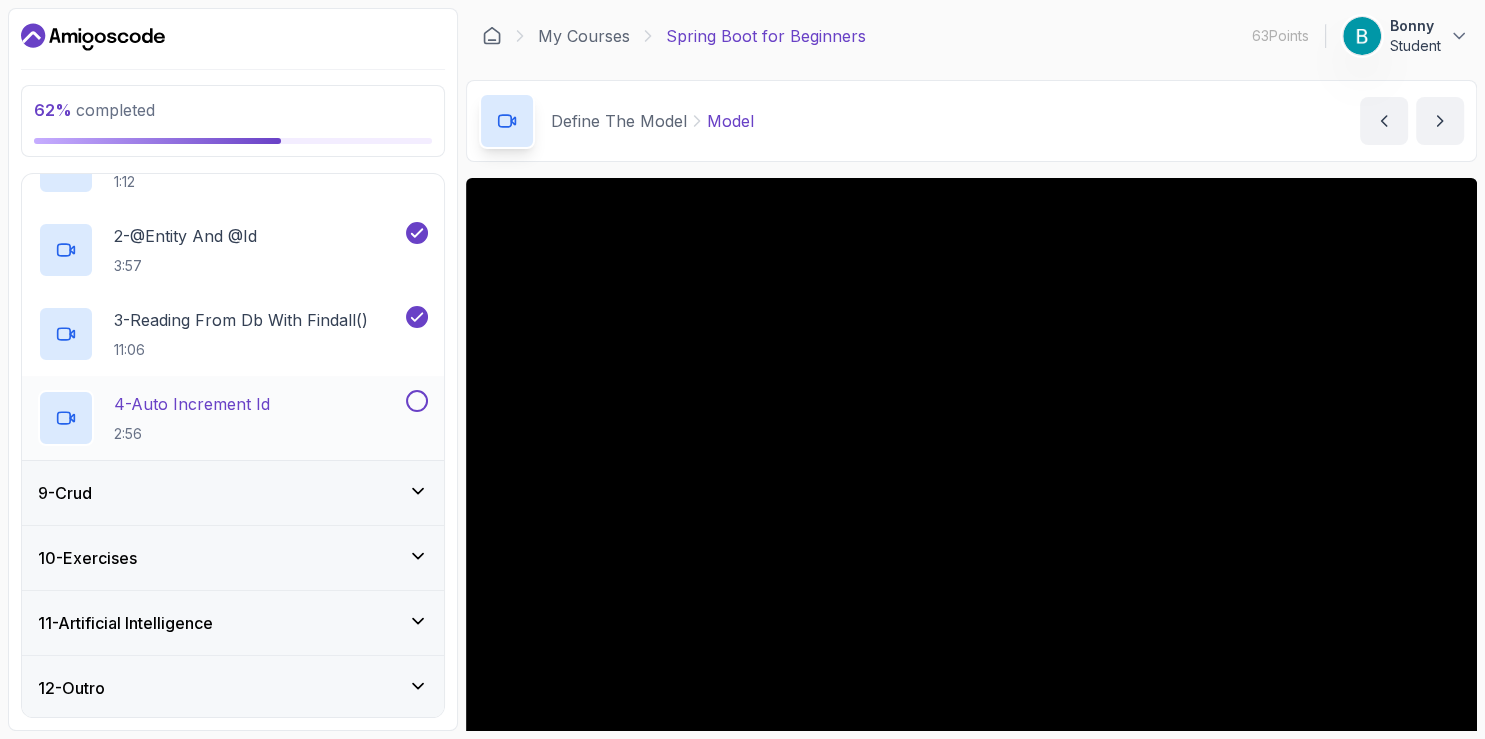click at bounding box center [417, 401] 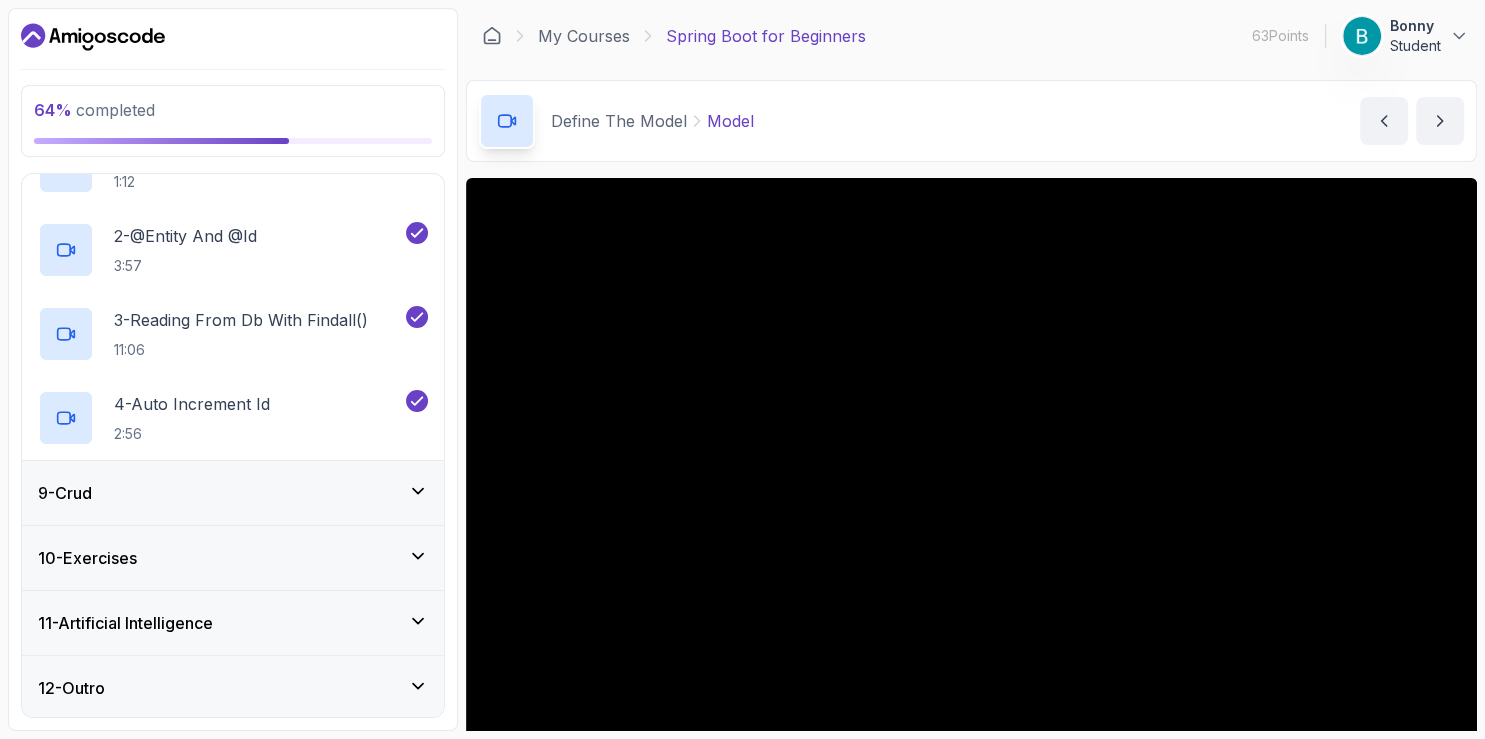 click on "9  -  Crud" at bounding box center [233, 493] 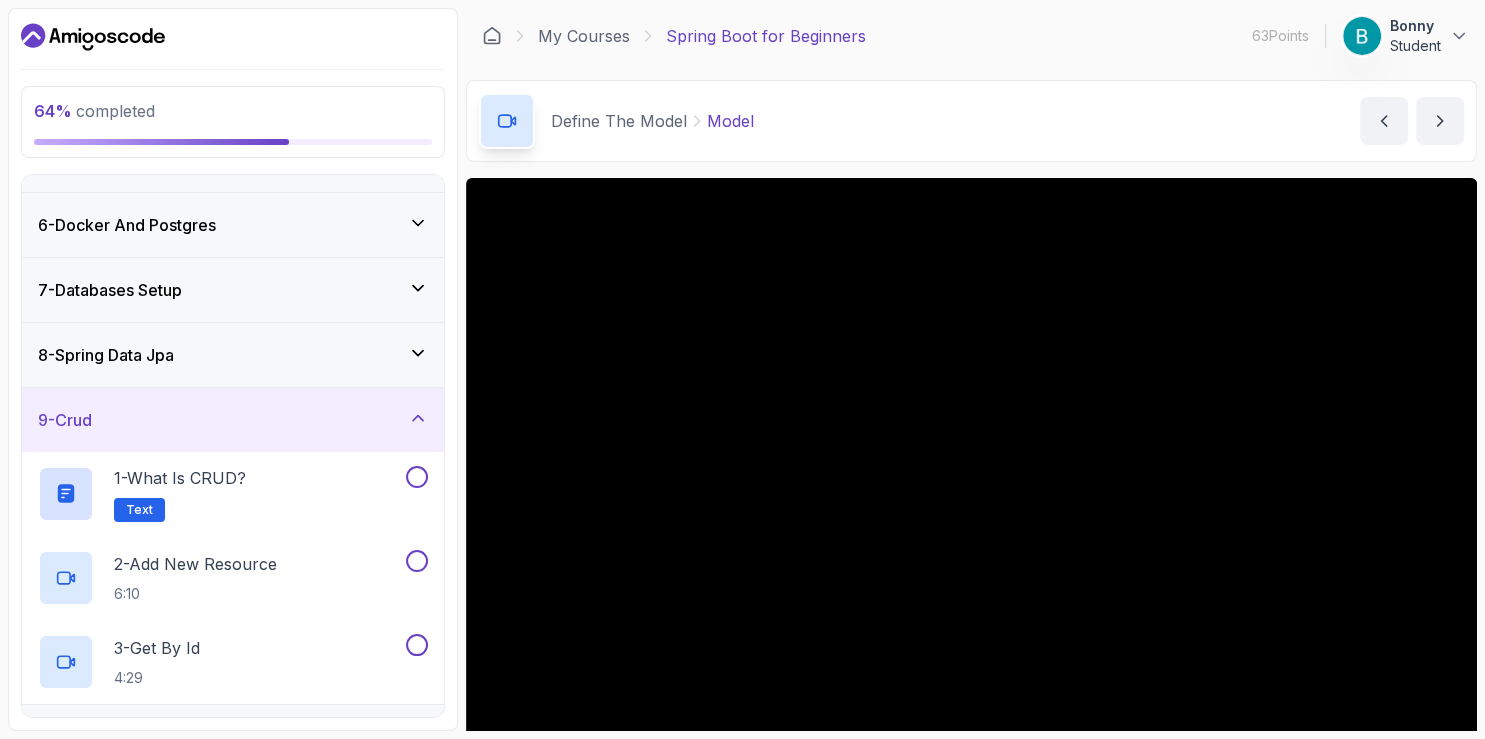 scroll, scrollTop: 348, scrollLeft: 0, axis: vertical 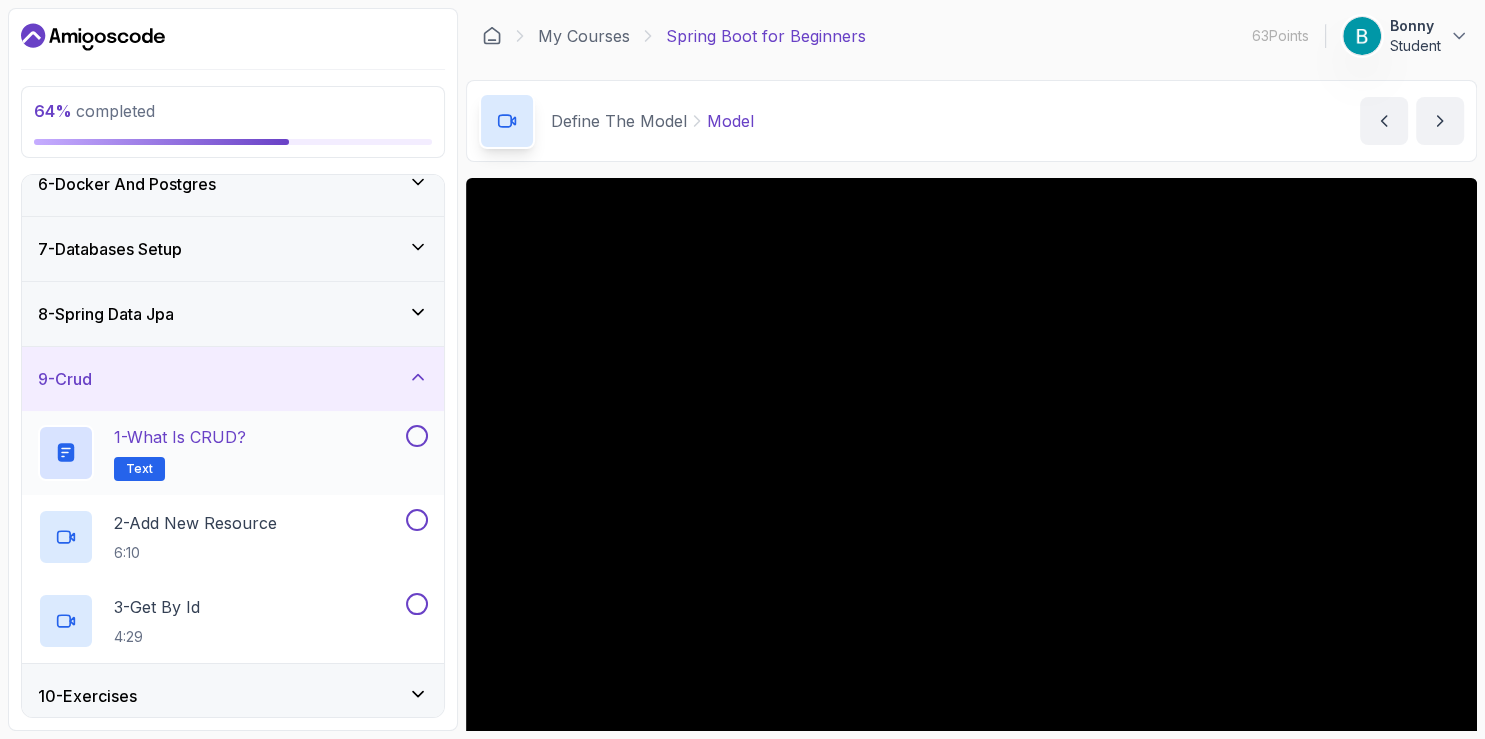 click on "1  -  What is CRUD? Text" at bounding box center [233, 453] 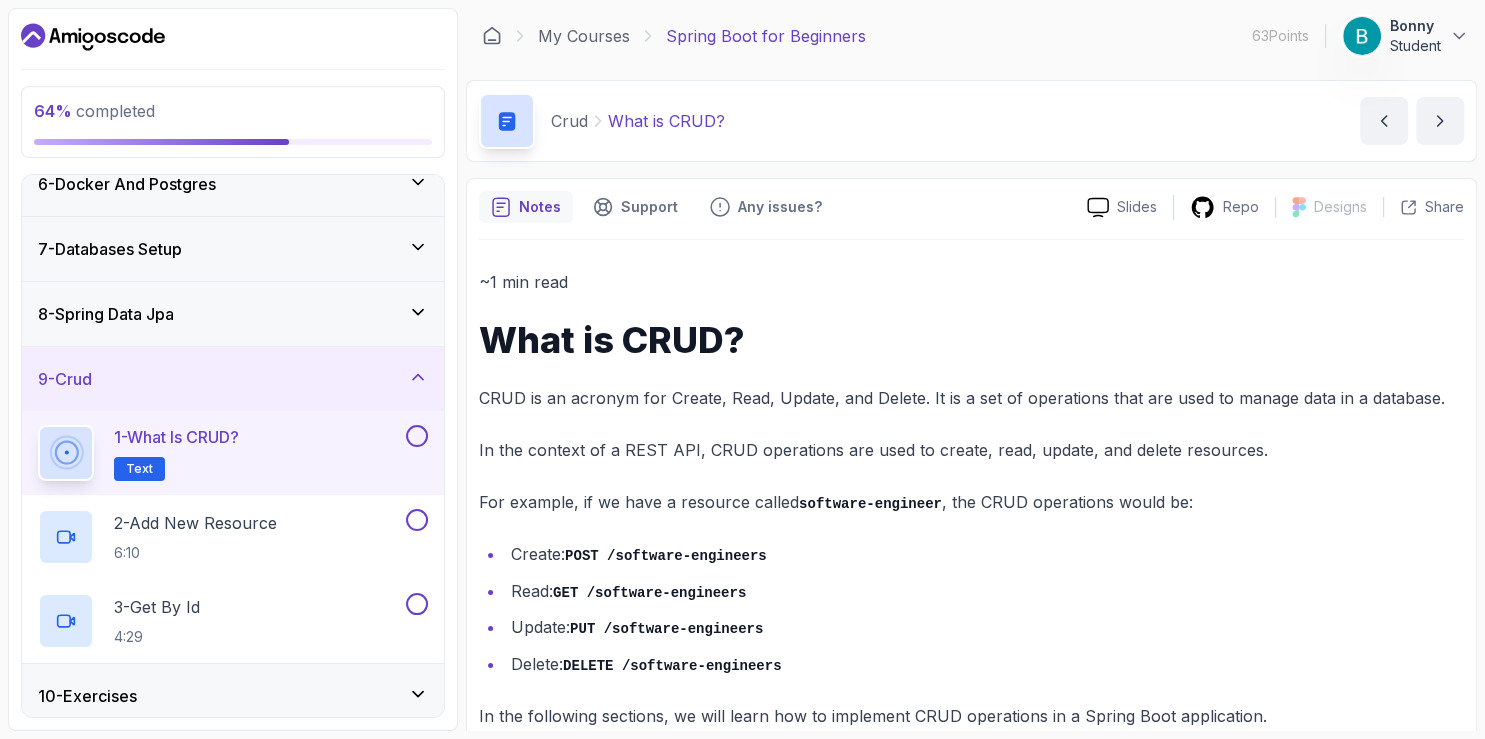 click at bounding box center [417, 436] 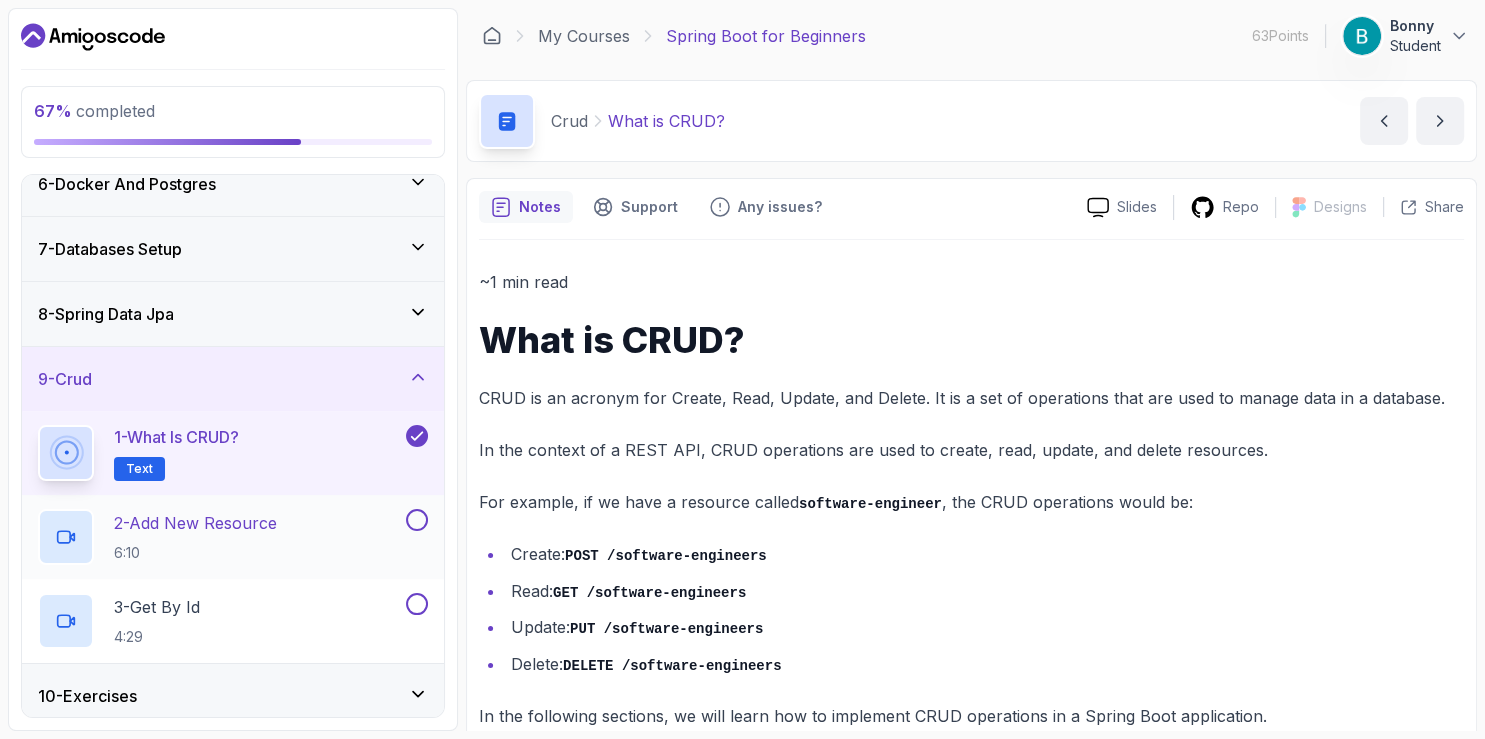 click at bounding box center (417, 520) 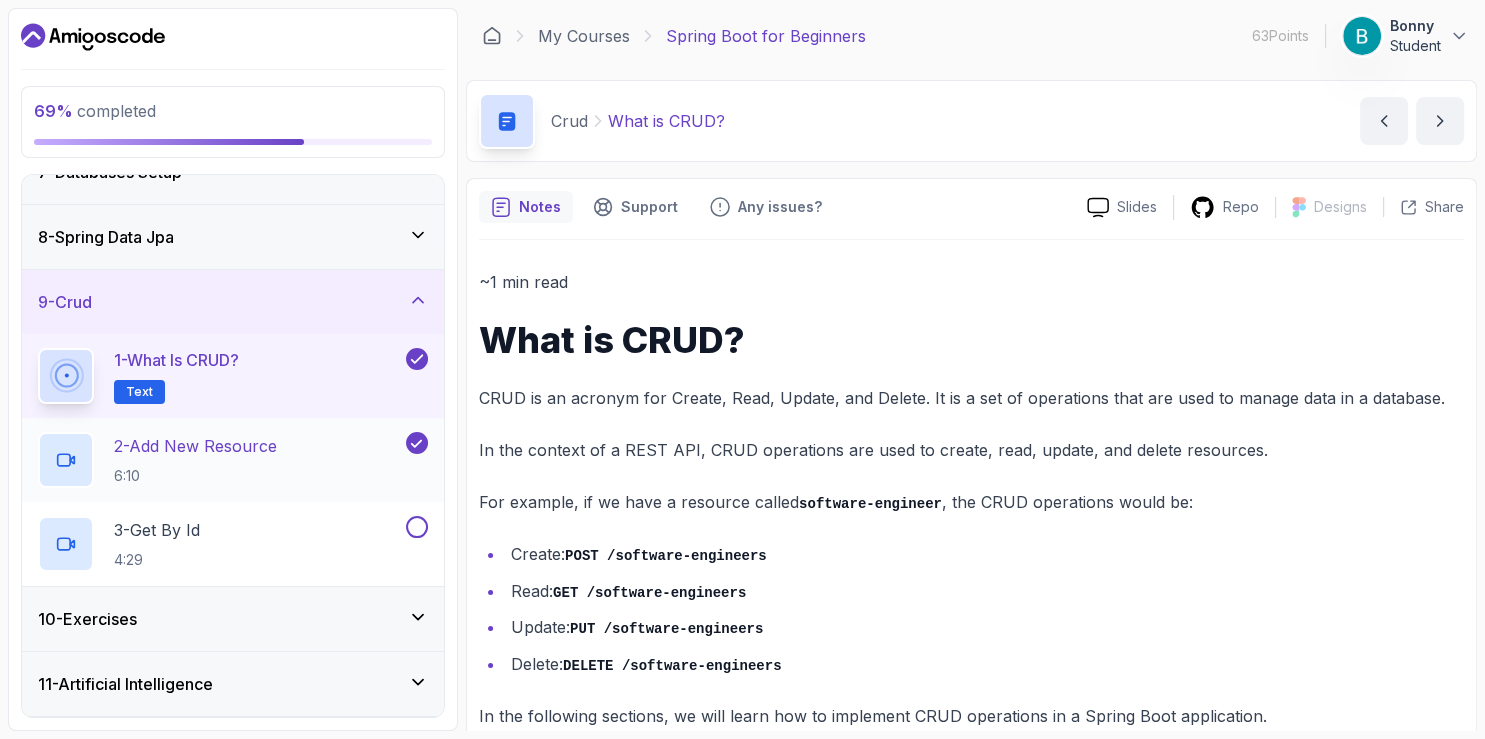 scroll, scrollTop: 463, scrollLeft: 0, axis: vertical 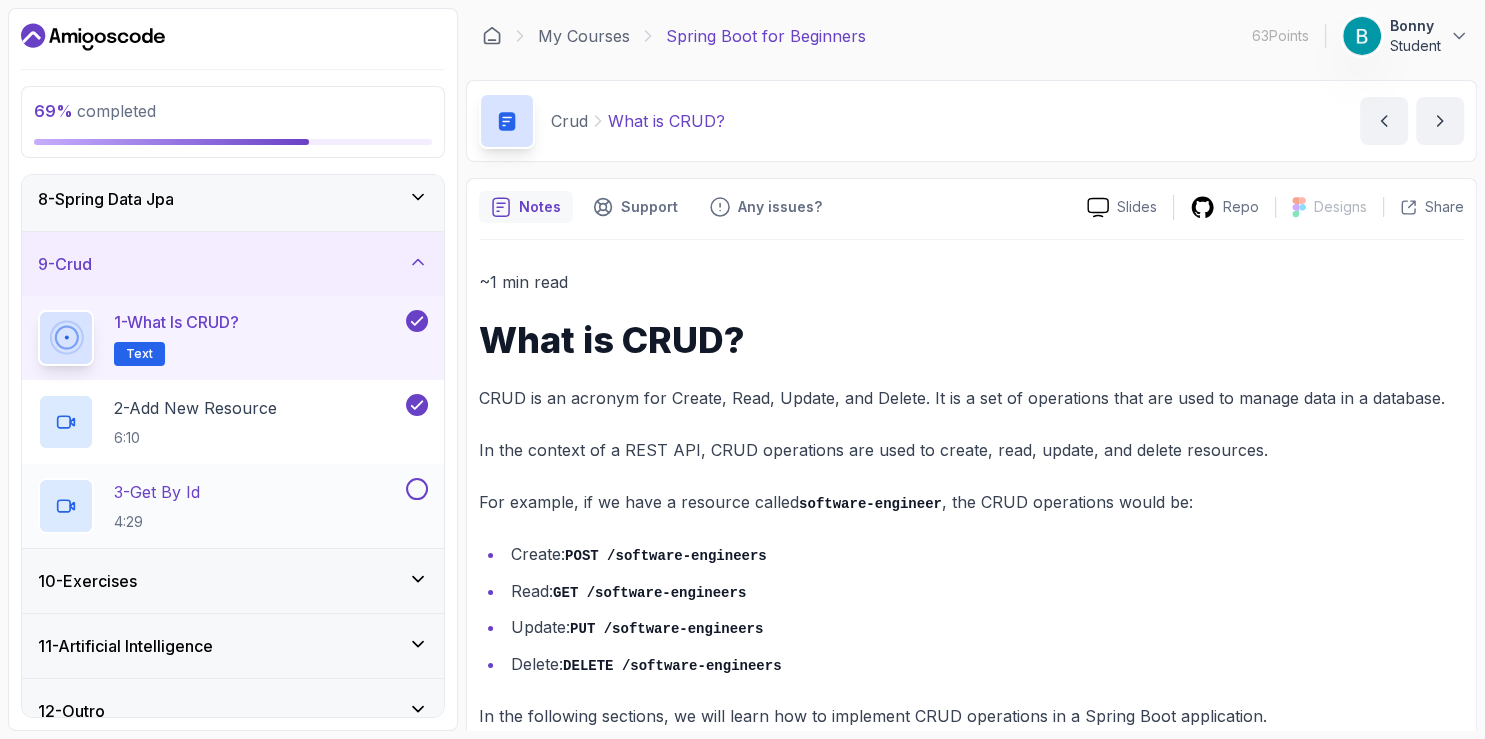 click at bounding box center (417, 489) 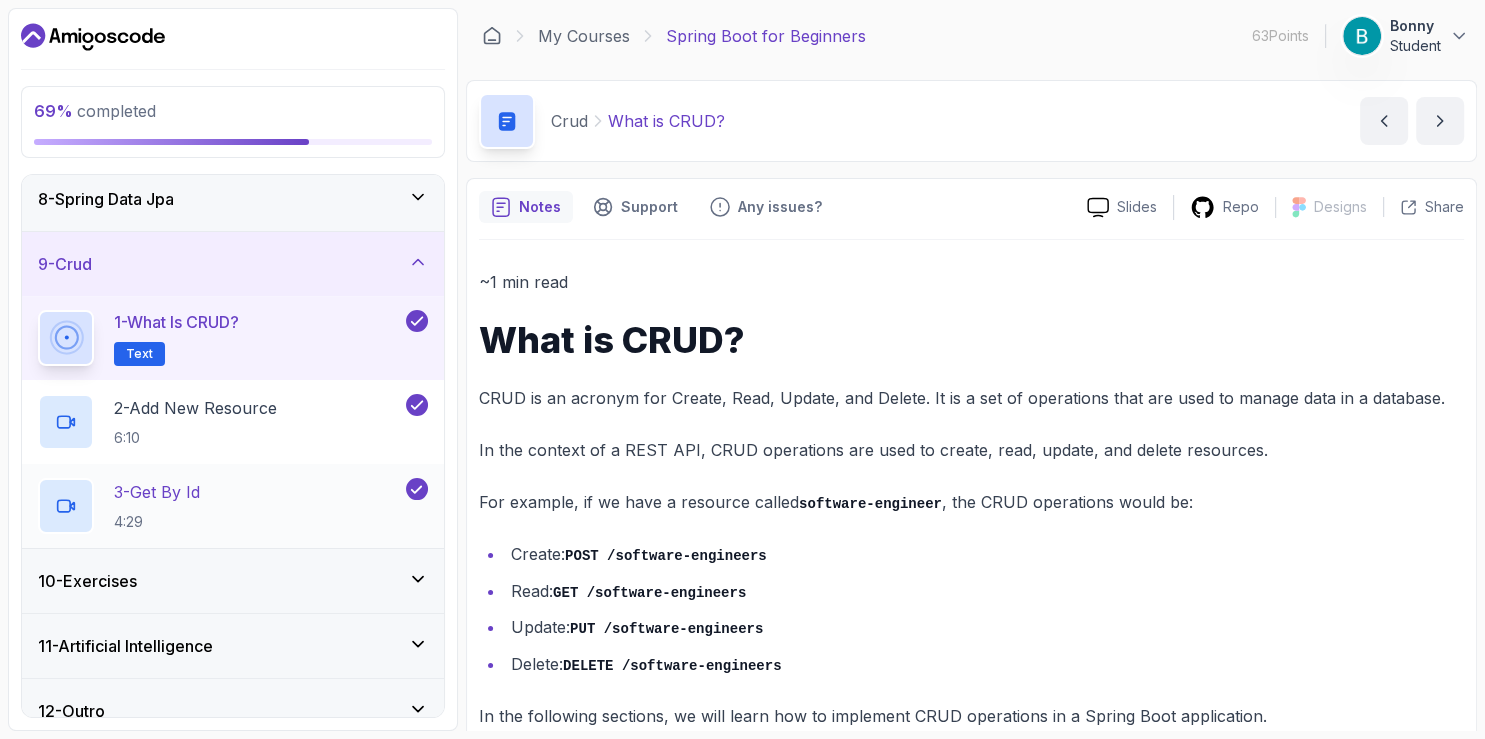 scroll, scrollTop: 485, scrollLeft: 0, axis: vertical 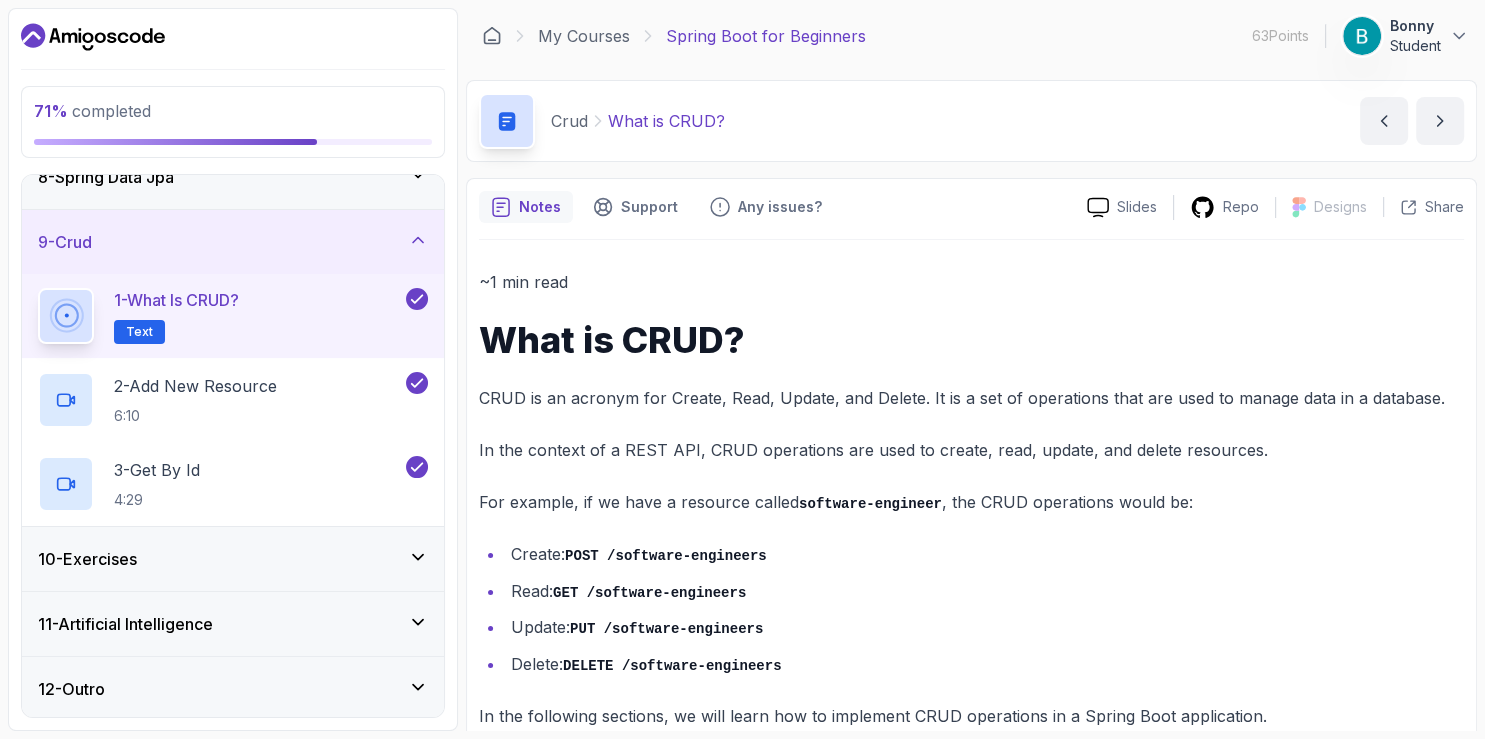 click on "10  -  Exercises" at bounding box center [233, 559] 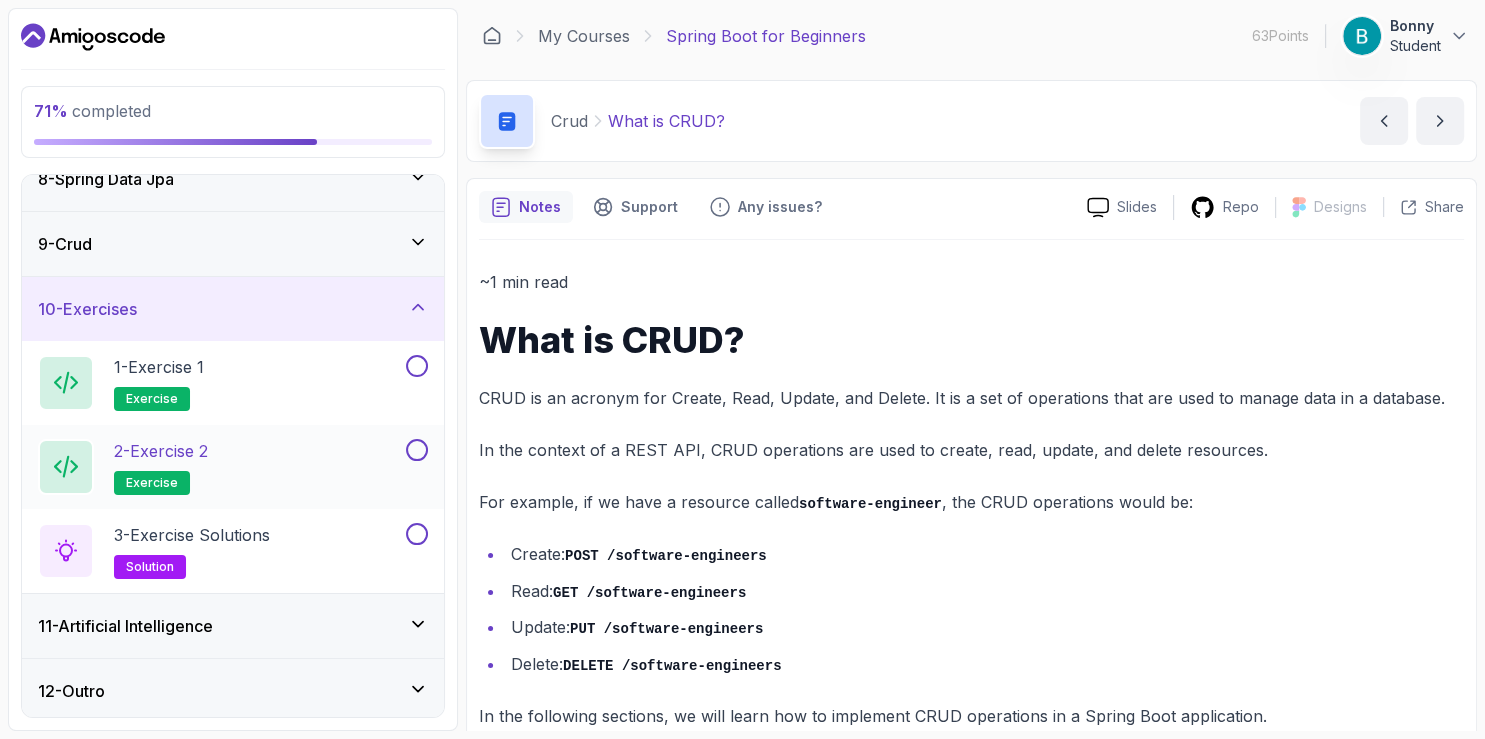 scroll, scrollTop: 485, scrollLeft: 0, axis: vertical 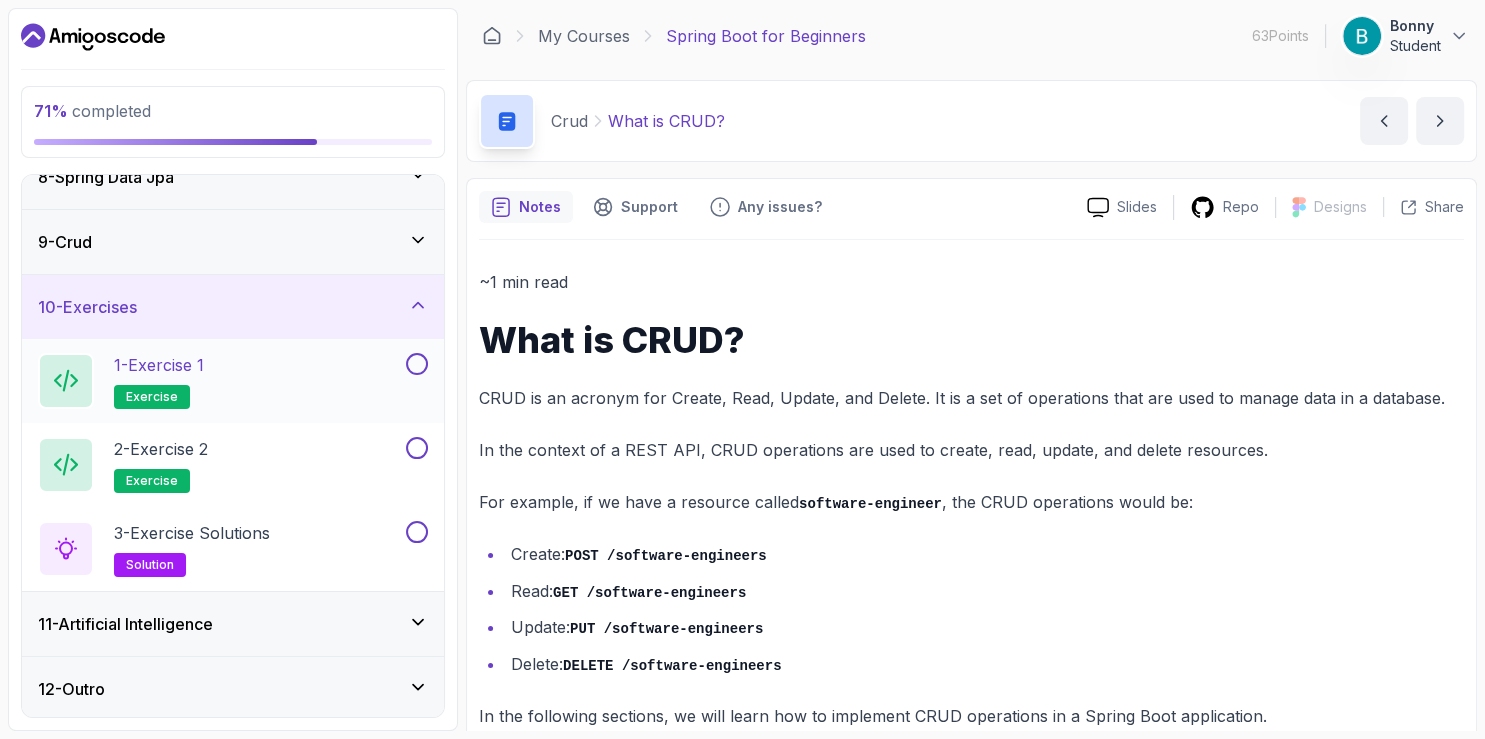 click at bounding box center (417, 364) 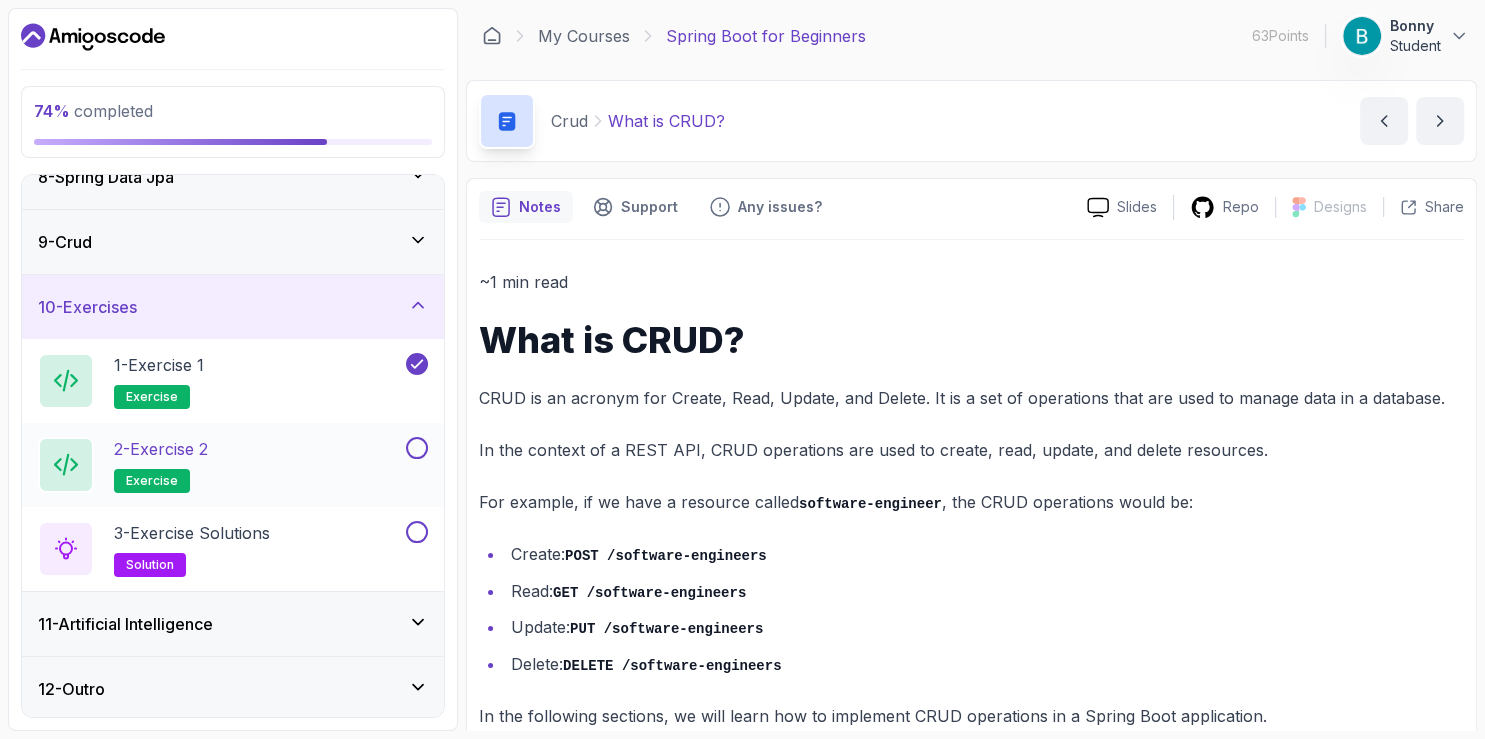 click at bounding box center (417, 448) 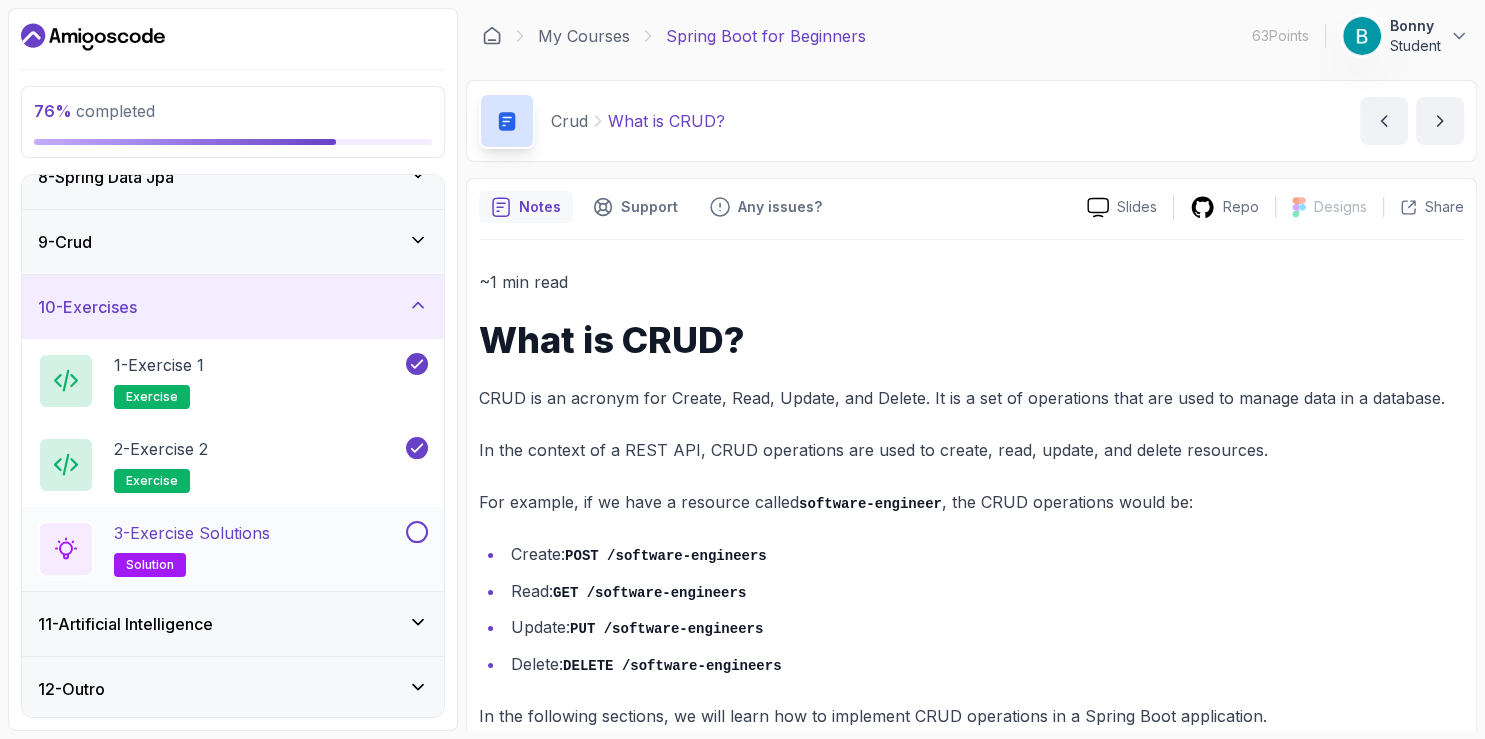 click at bounding box center (417, 532) 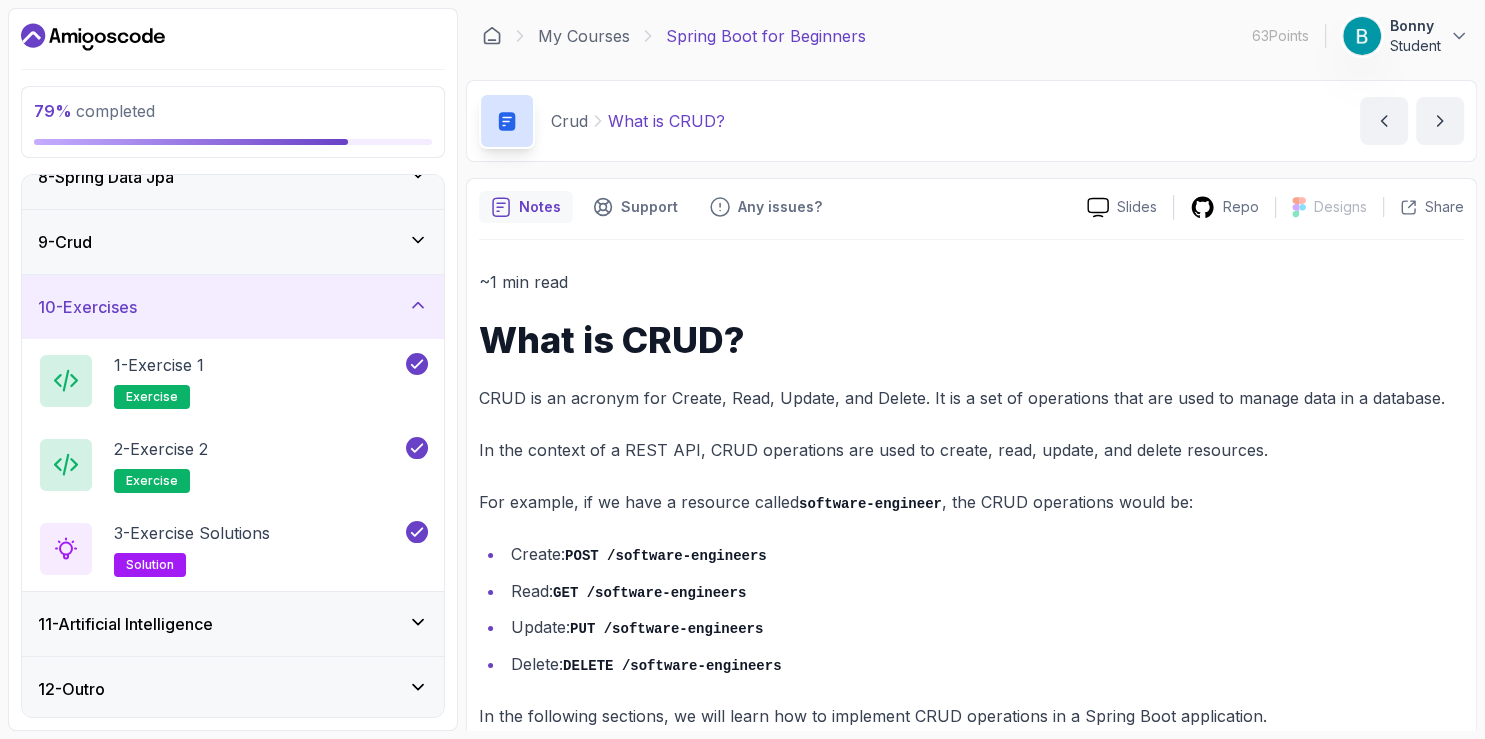 click 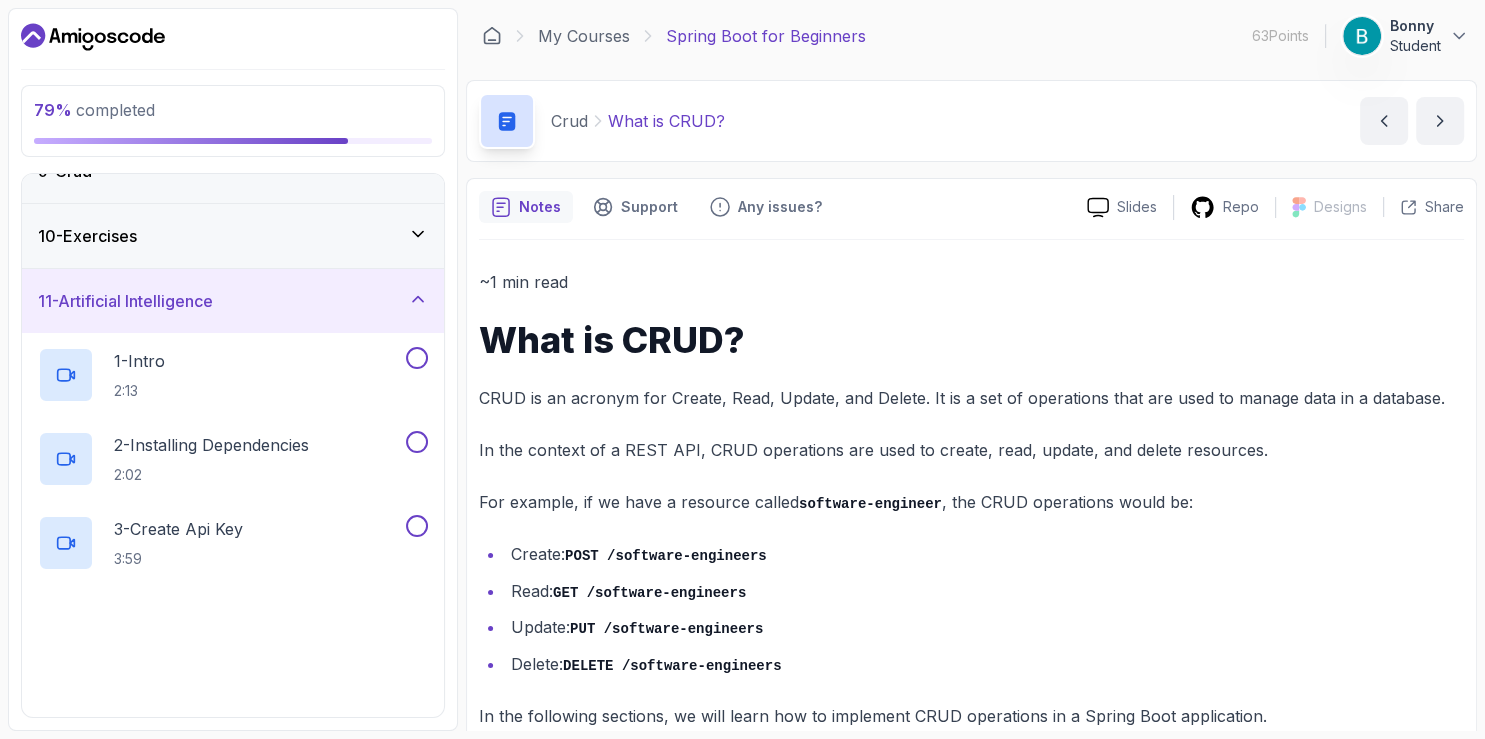 scroll, scrollTop: 578, scrollLeft: 0, axis: vertical 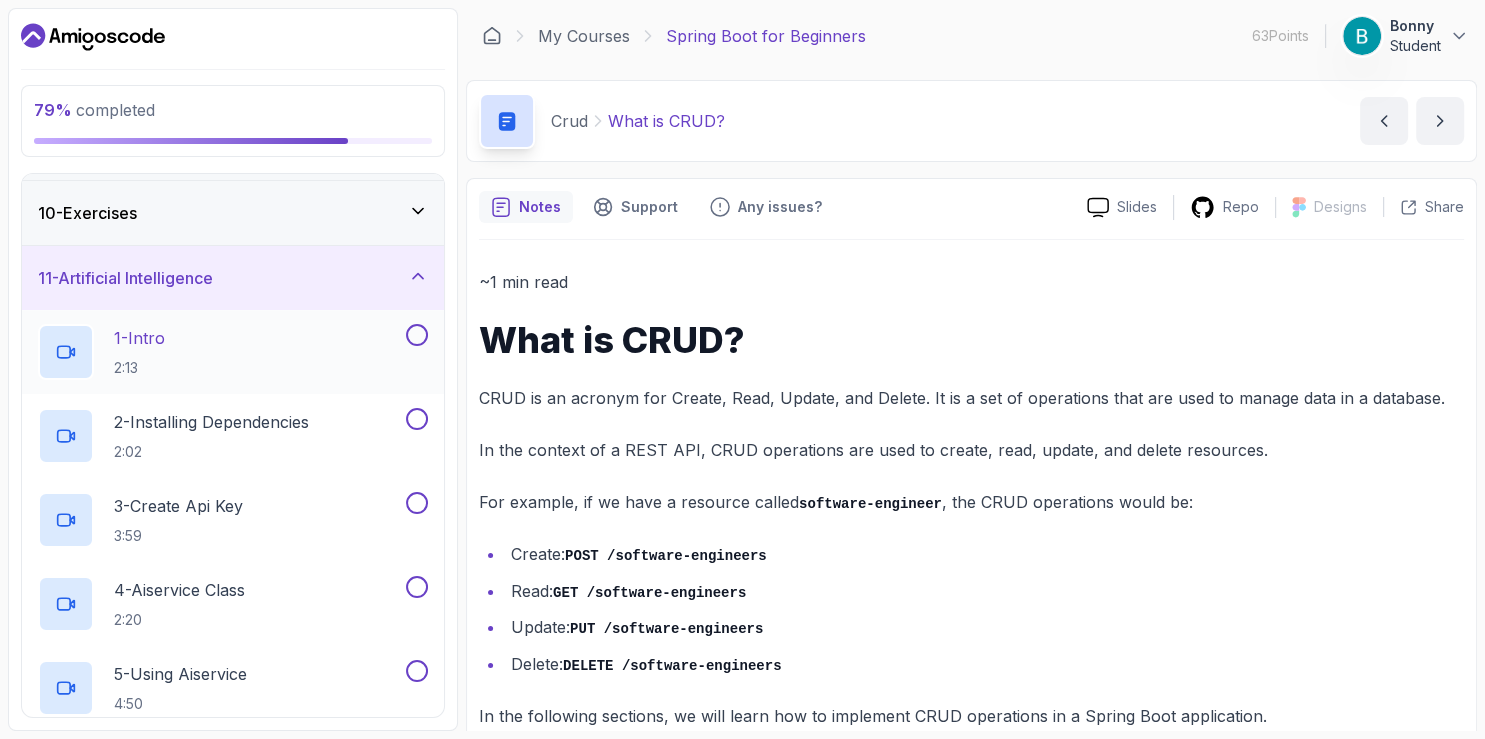 click at bounding box center [417, 335] 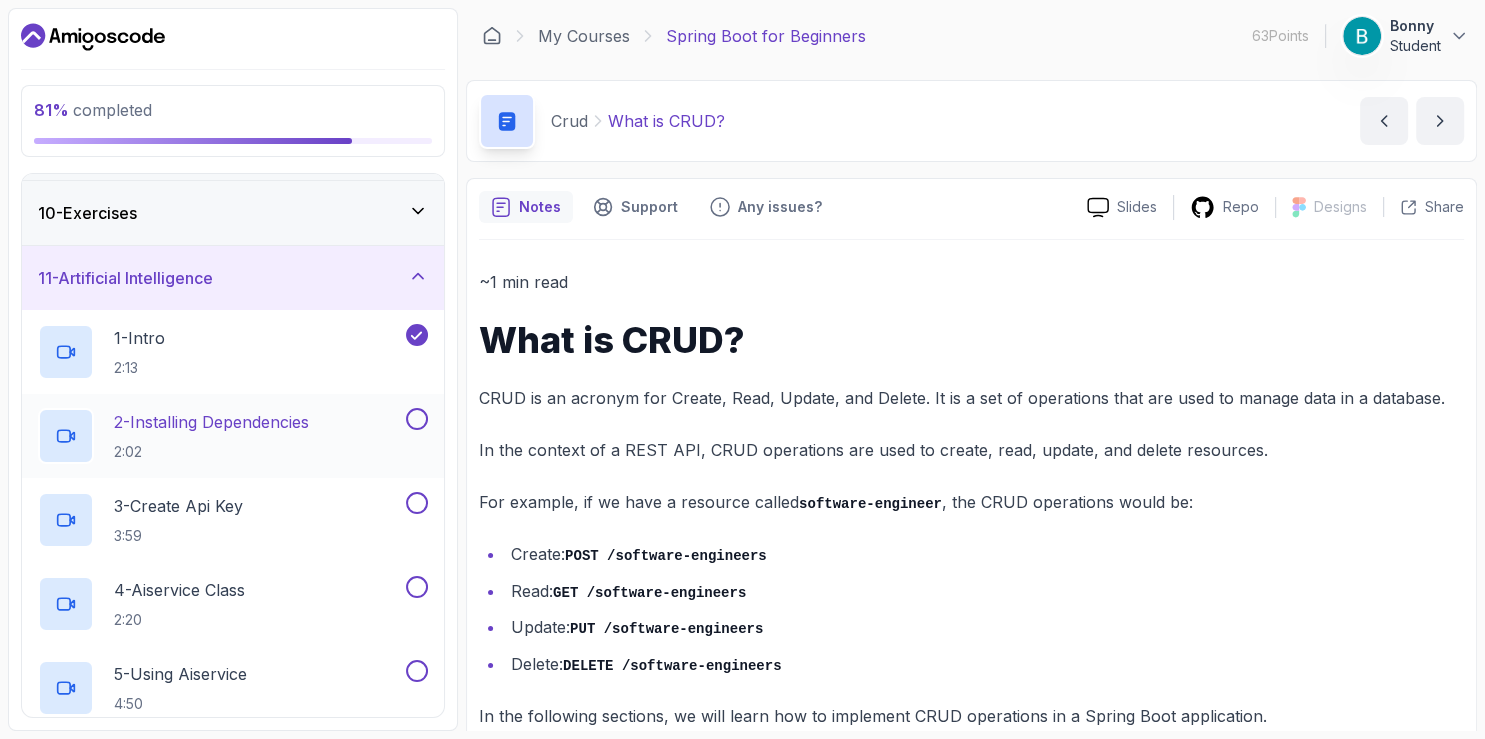 click at bounding box center [417, 419] 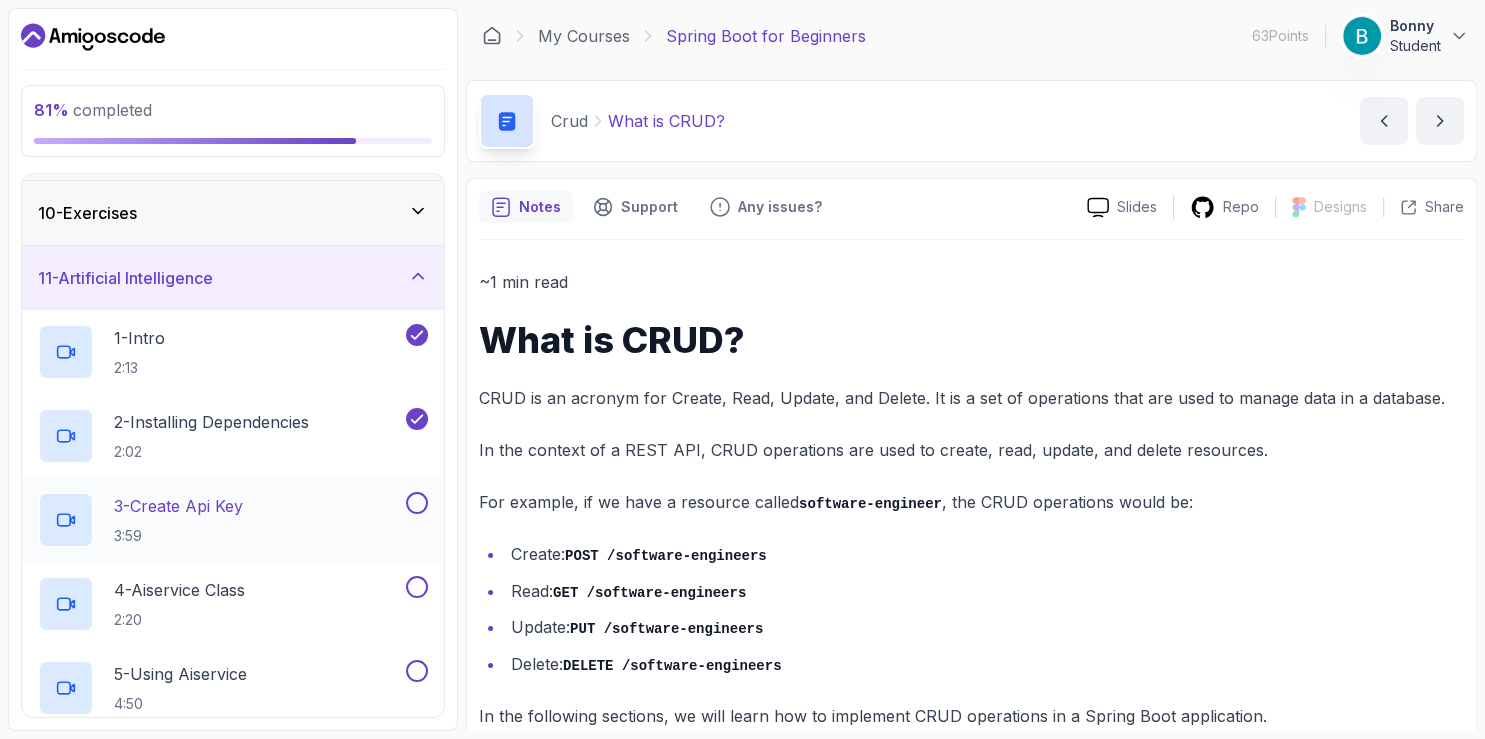 click at bounding box center (417, 503) 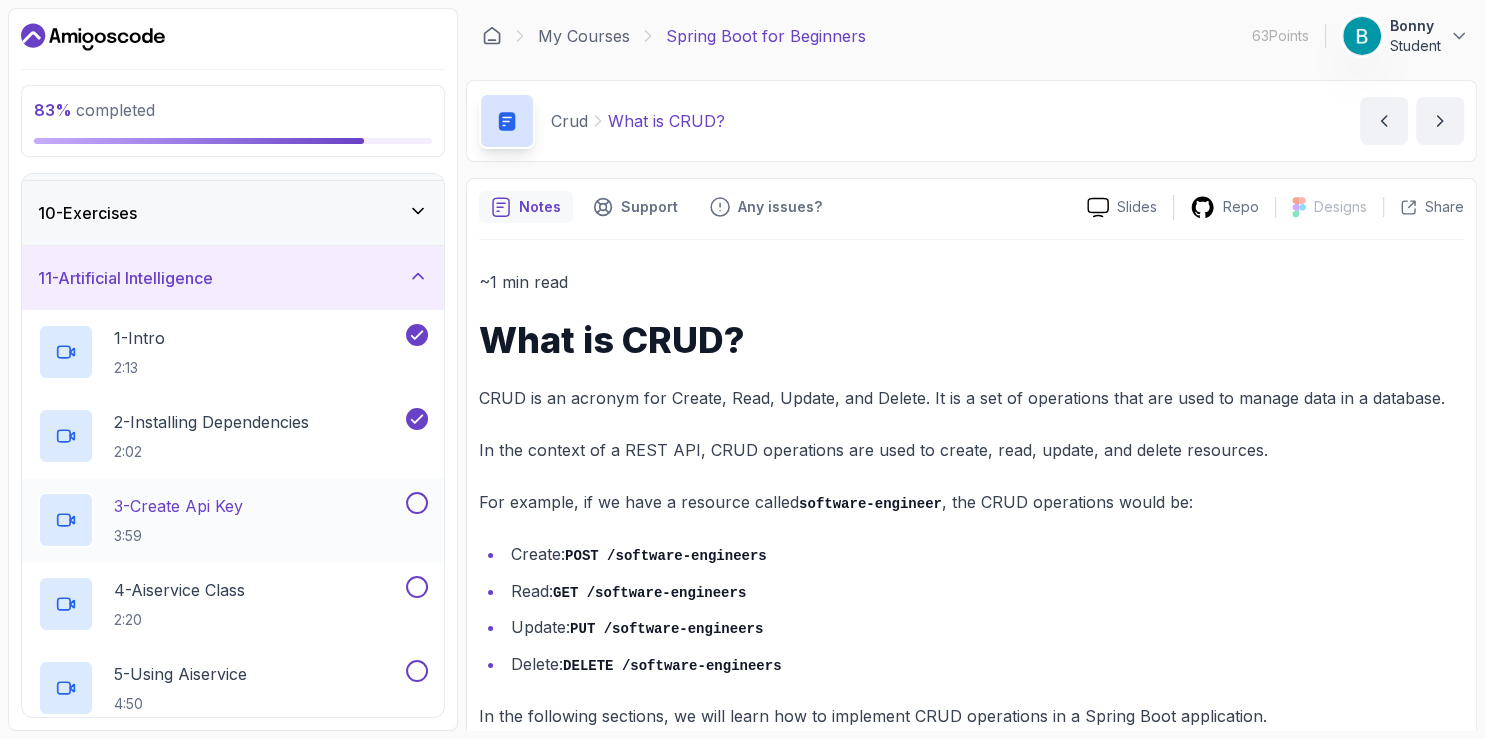 scroll, scrollTop: 694, scrollLeft: 0, axis: vertical 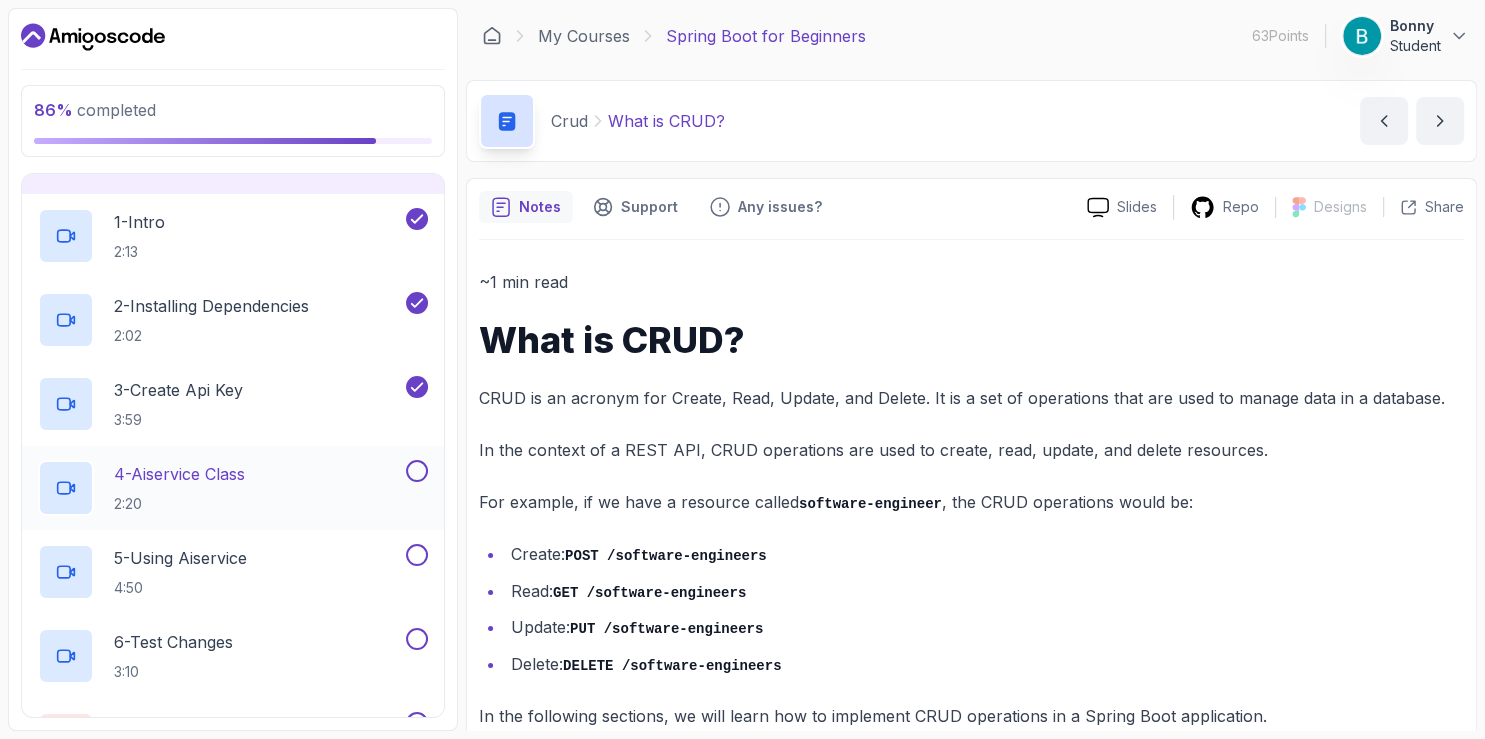 click on "4  -  Aiservice Class 2:20" at bounding box center [233, 488] 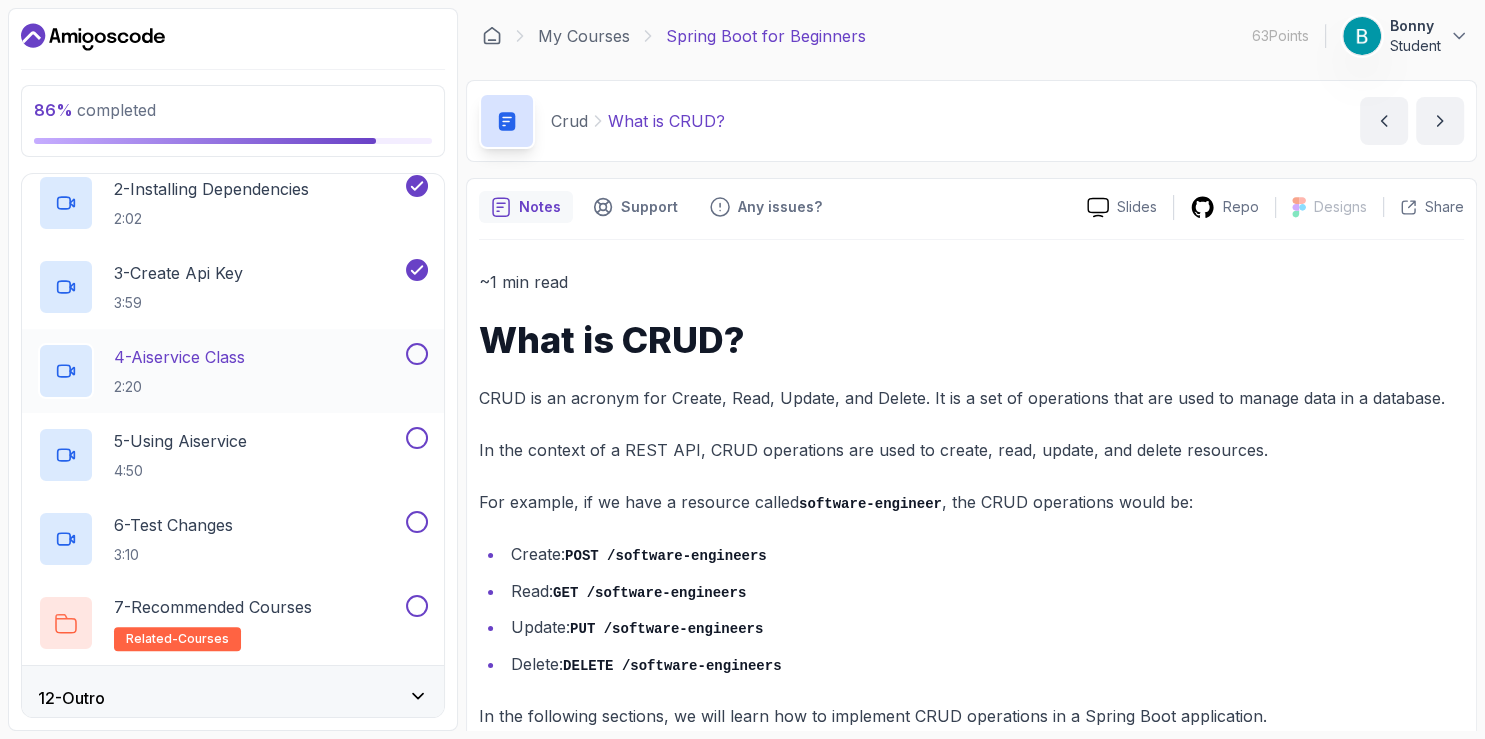 scroll, scrollTop: 821, scrollLeft: 0, axis: vertical 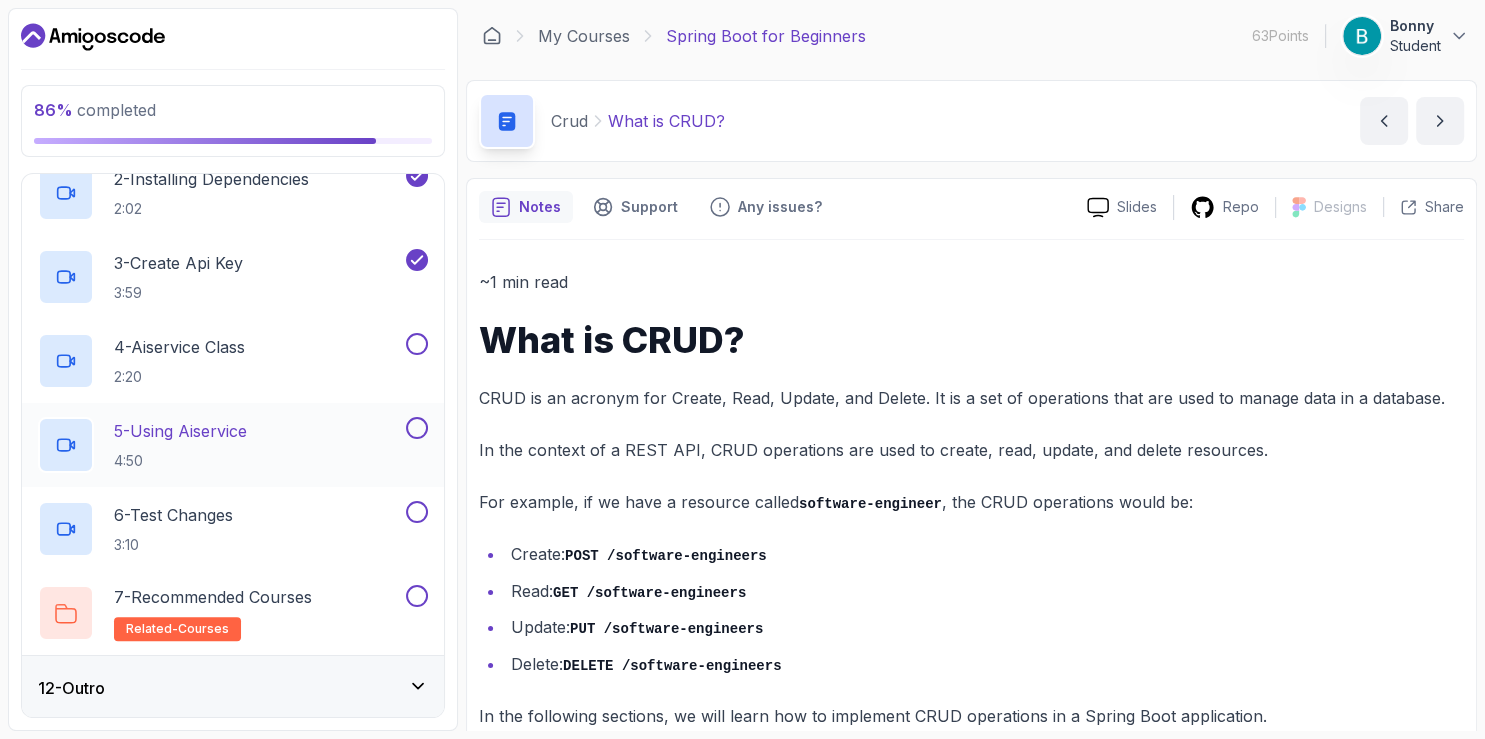 click at bounding box center (417, 428) 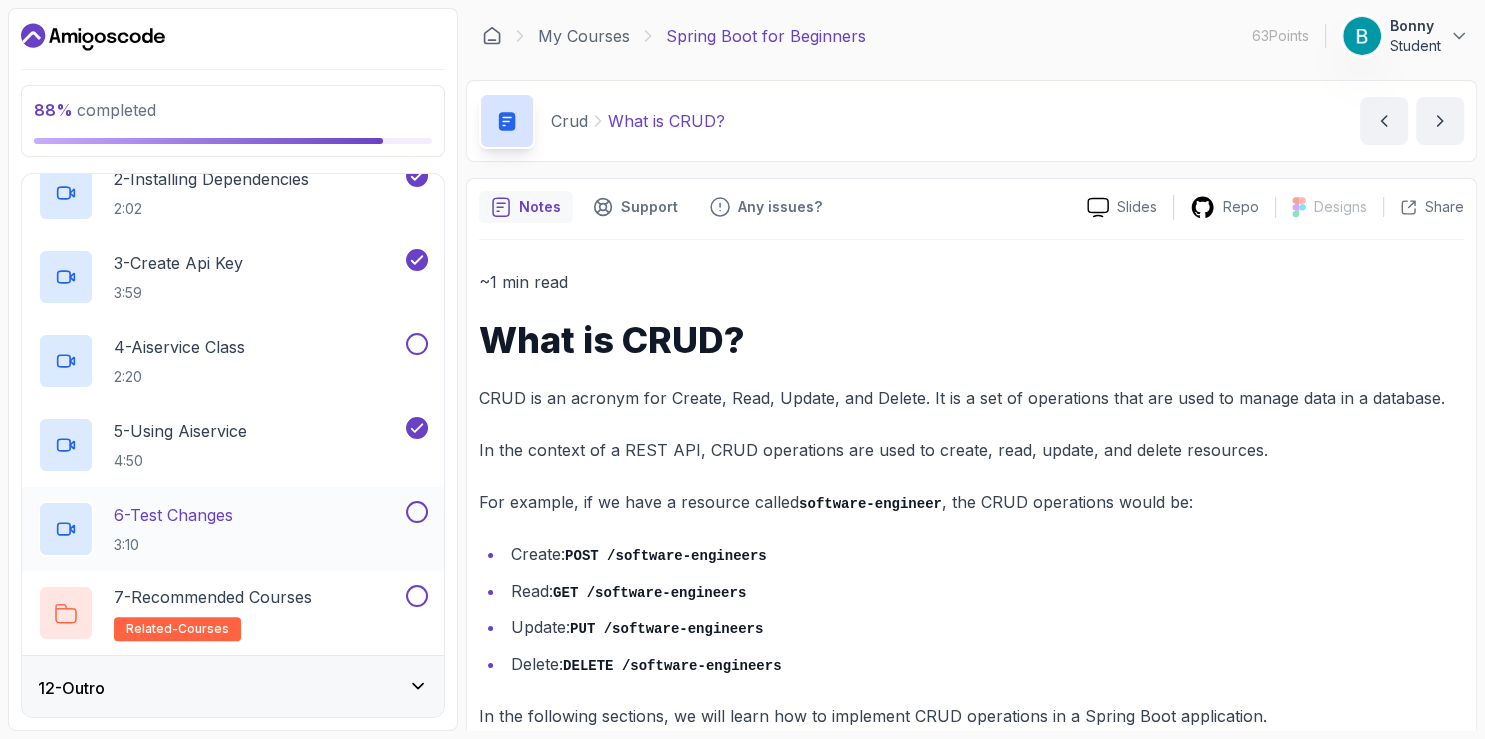 click at bounding box center (417, 512) 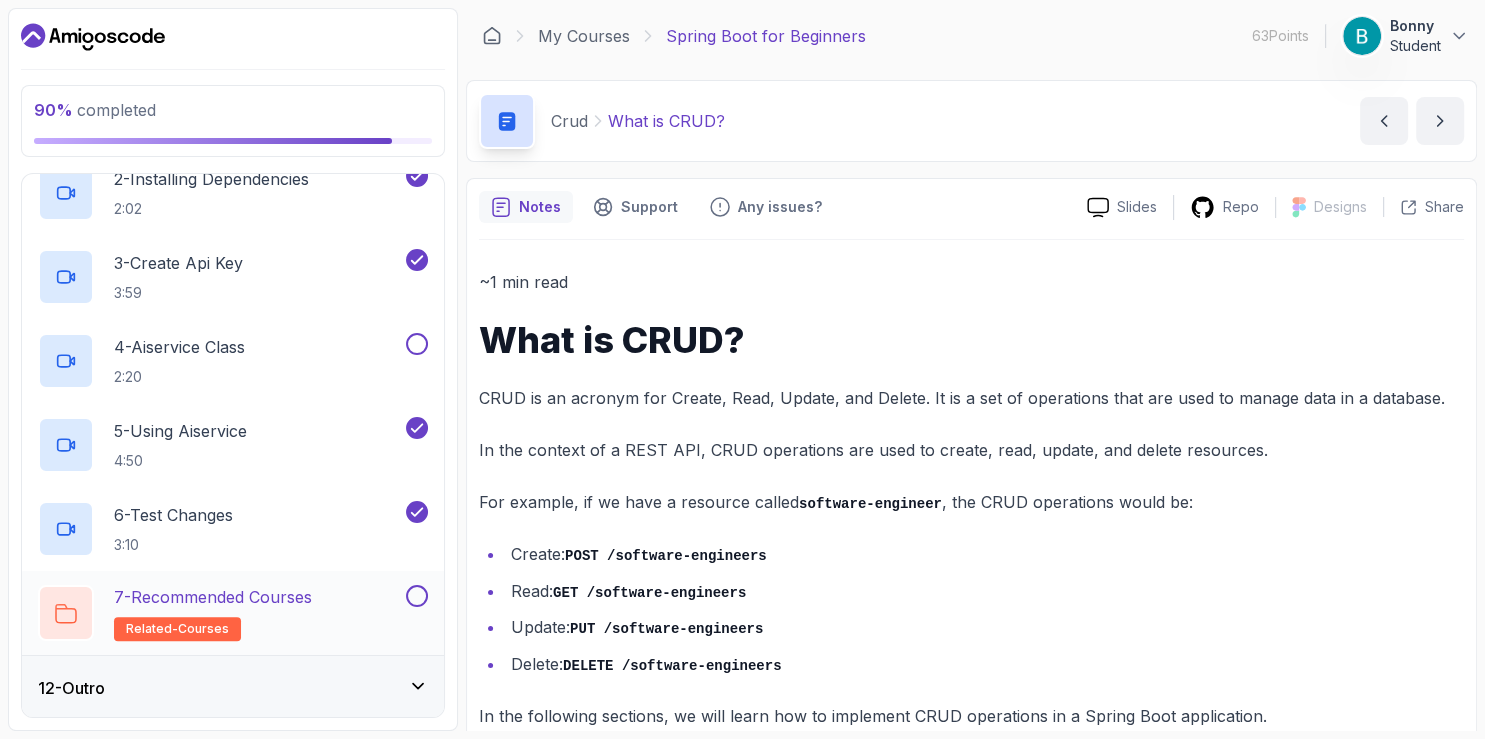 click at bounding box center [417, 596] 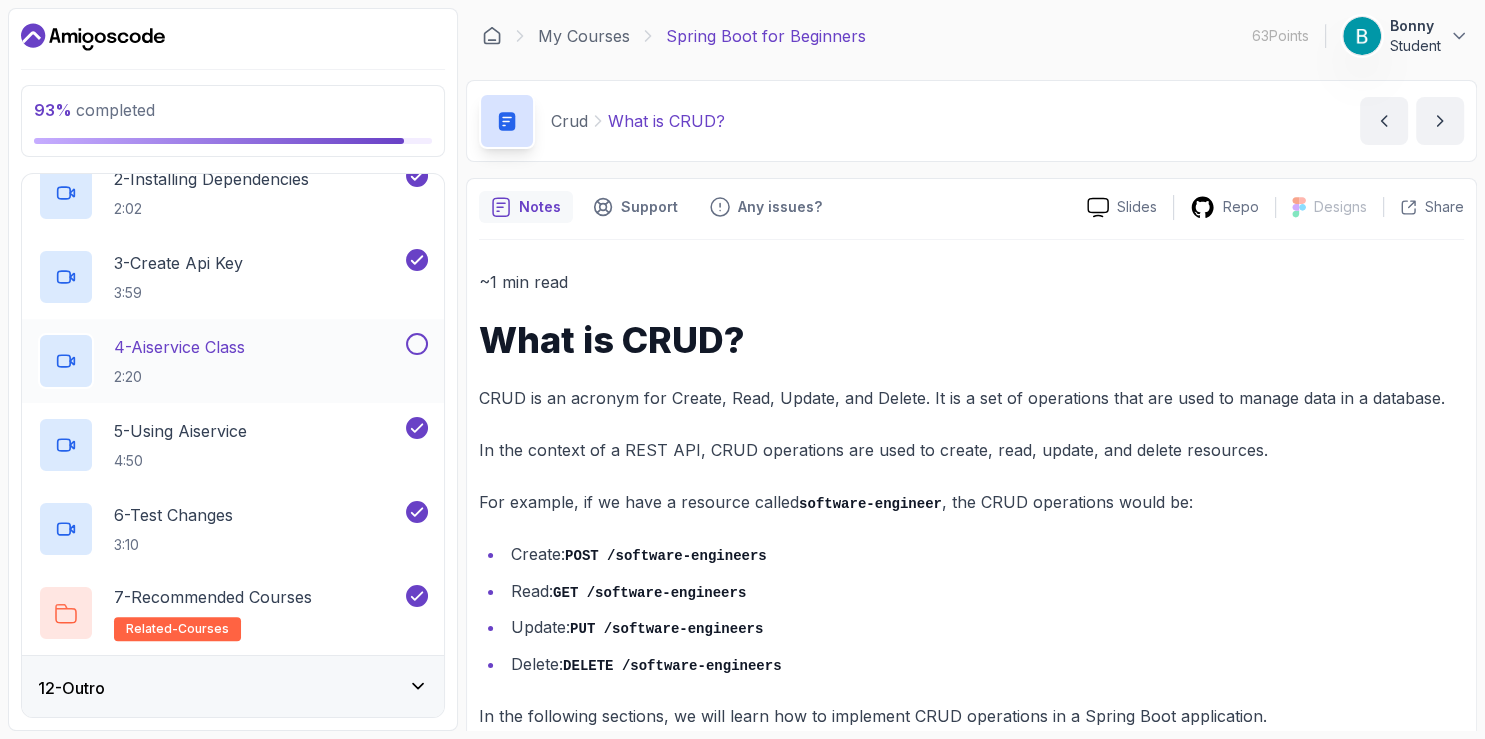 click at bounding box center [417, 344] 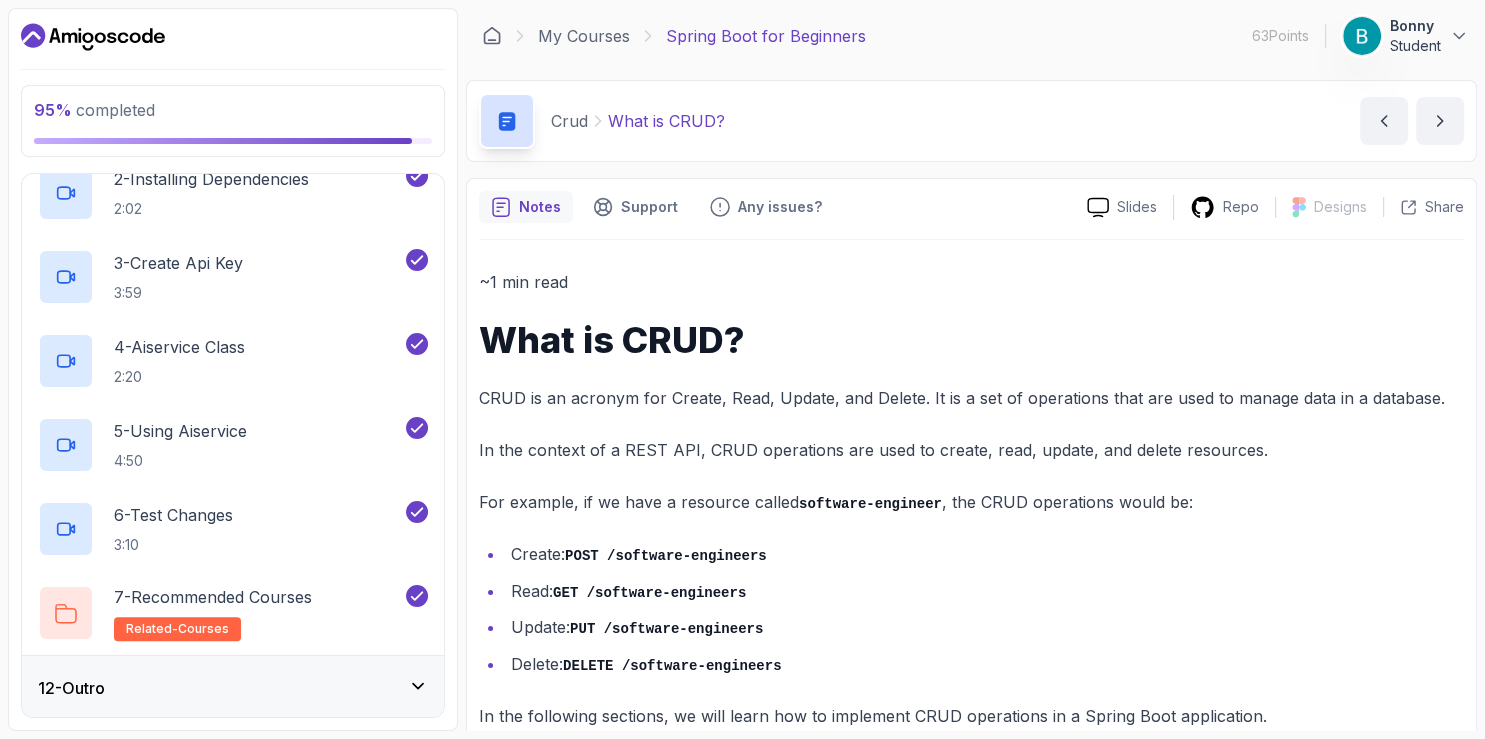 click on "12  -  Outro" at bounding box center [233, 688] 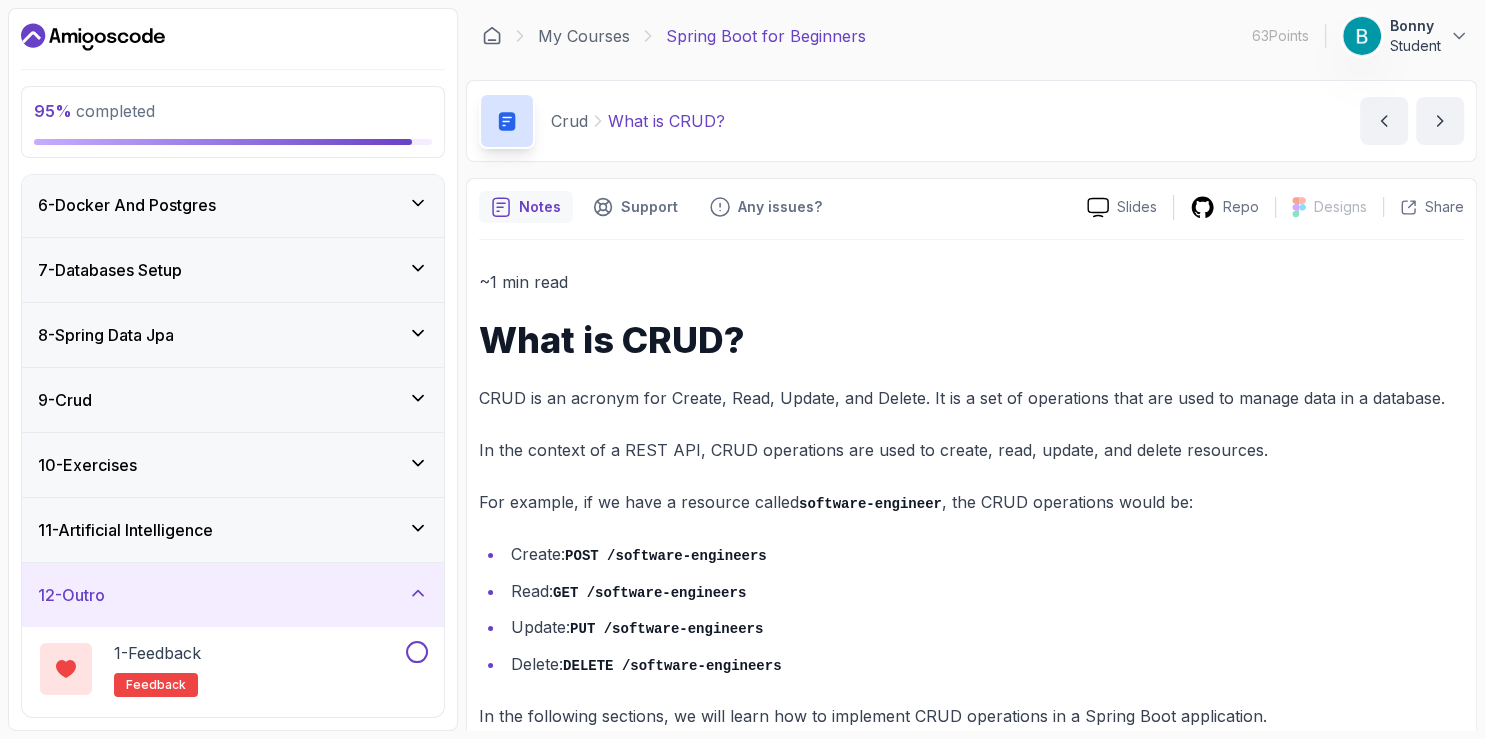 scroll, scrollTop: 401, scrollLeft: 0, axis: vertical 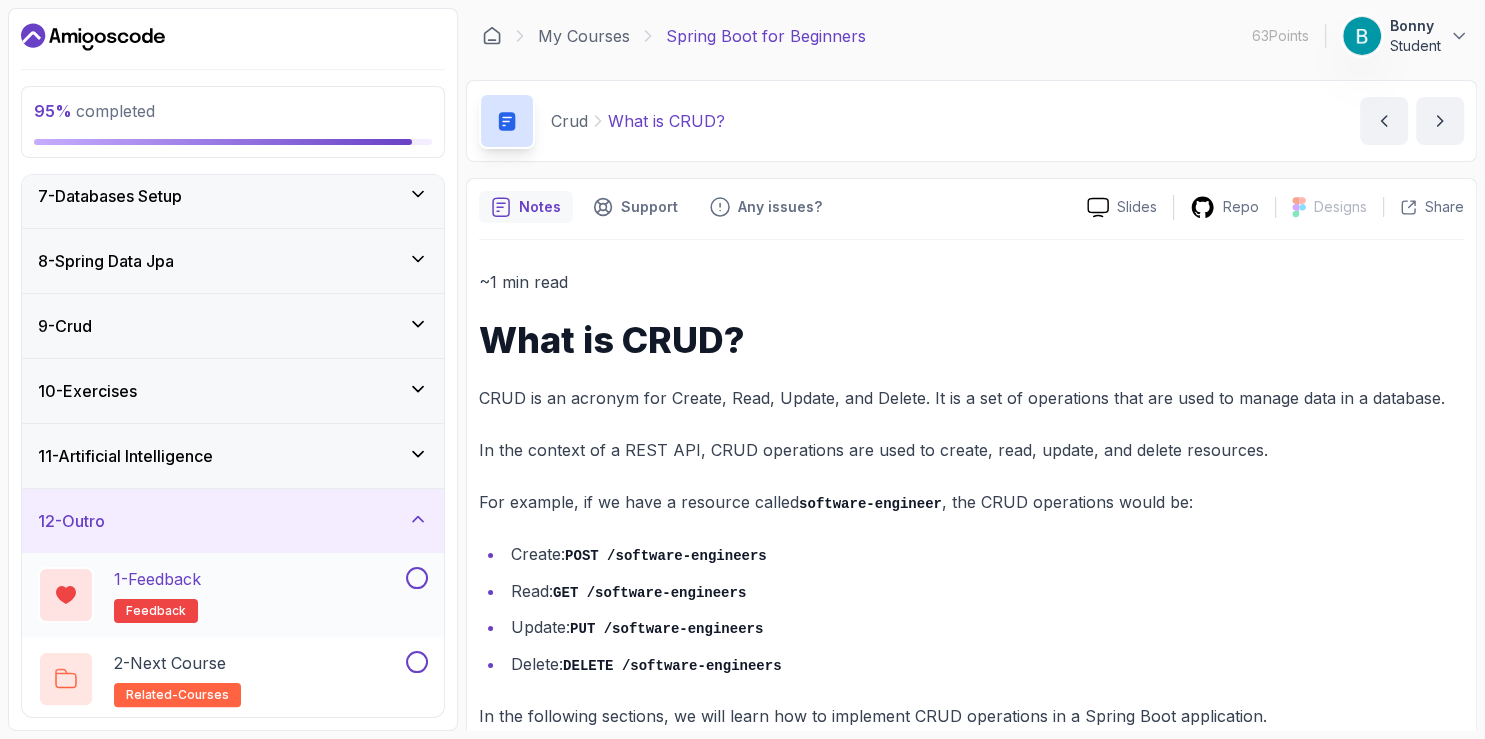 click at bounding box center (417, 578) 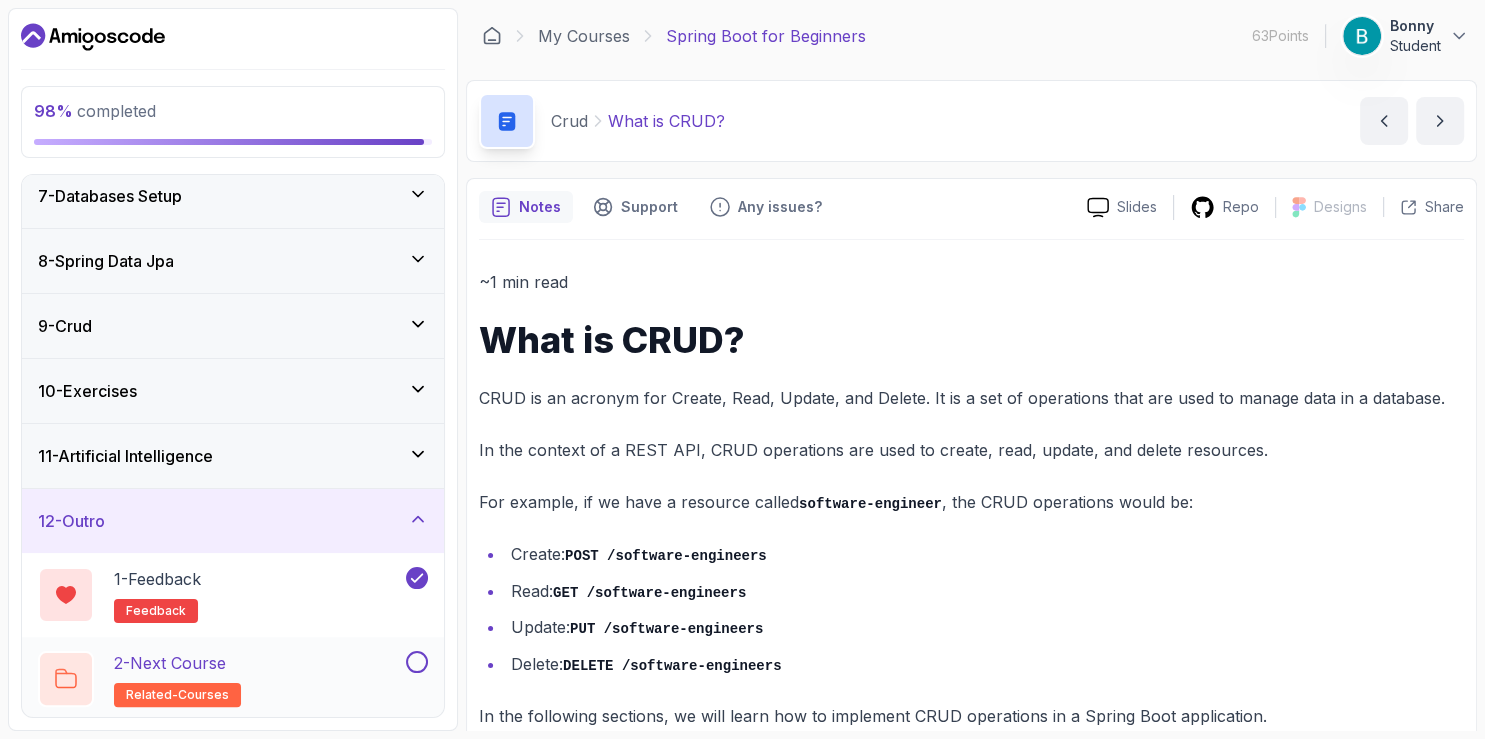 click at bounding box center (417, 662) 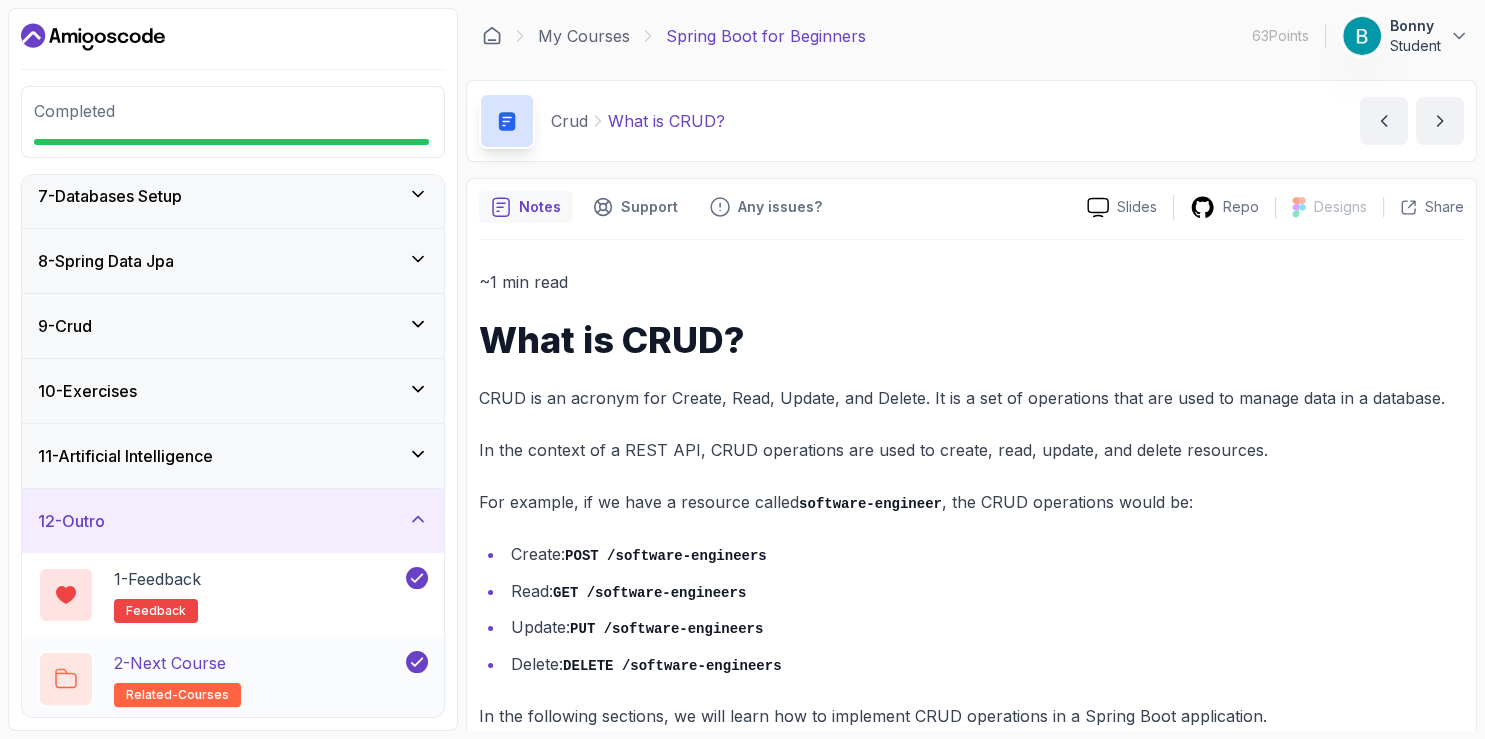 scroll, scrollTop: 395, scrollLeft: 0, axis: vertical 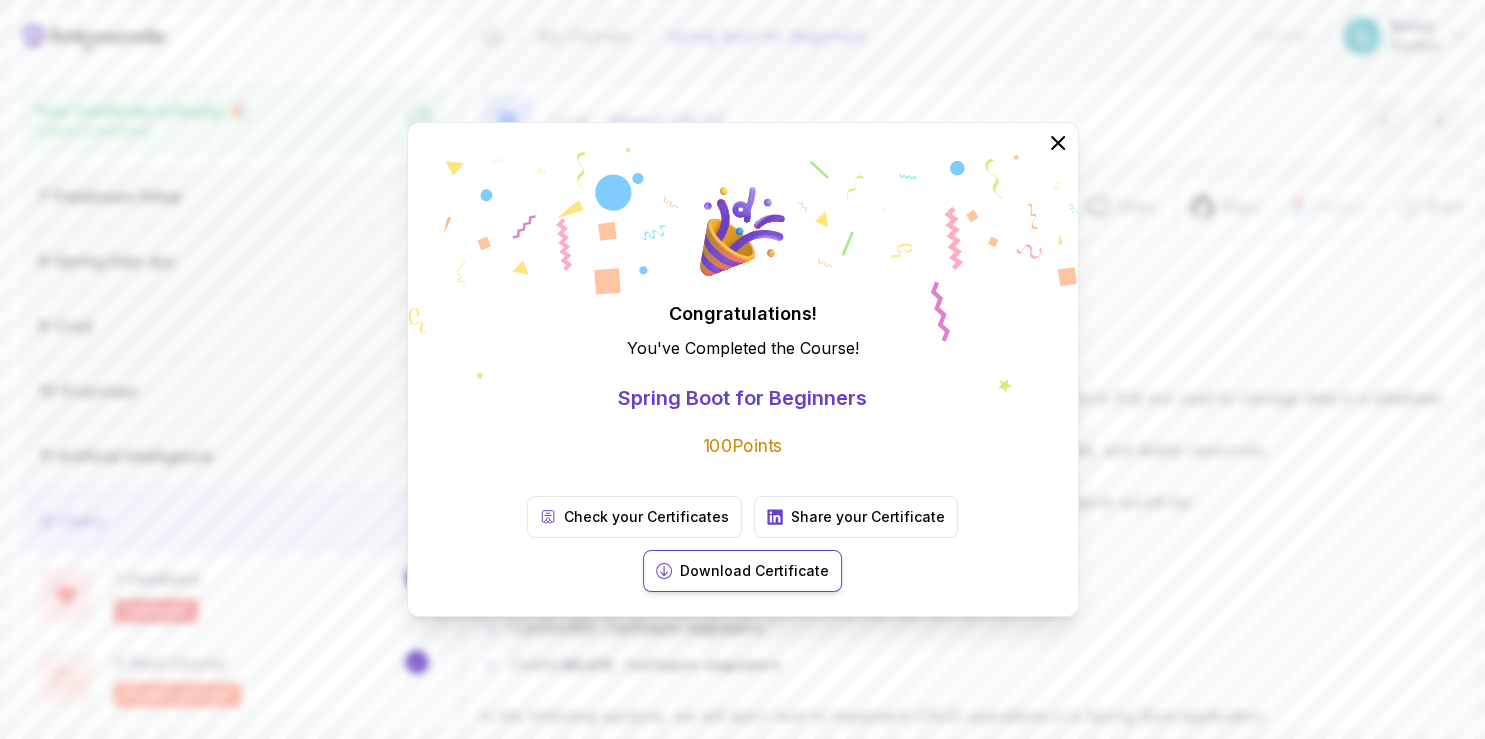 click on "Download Certificate" at bounding box center [754, 571] 